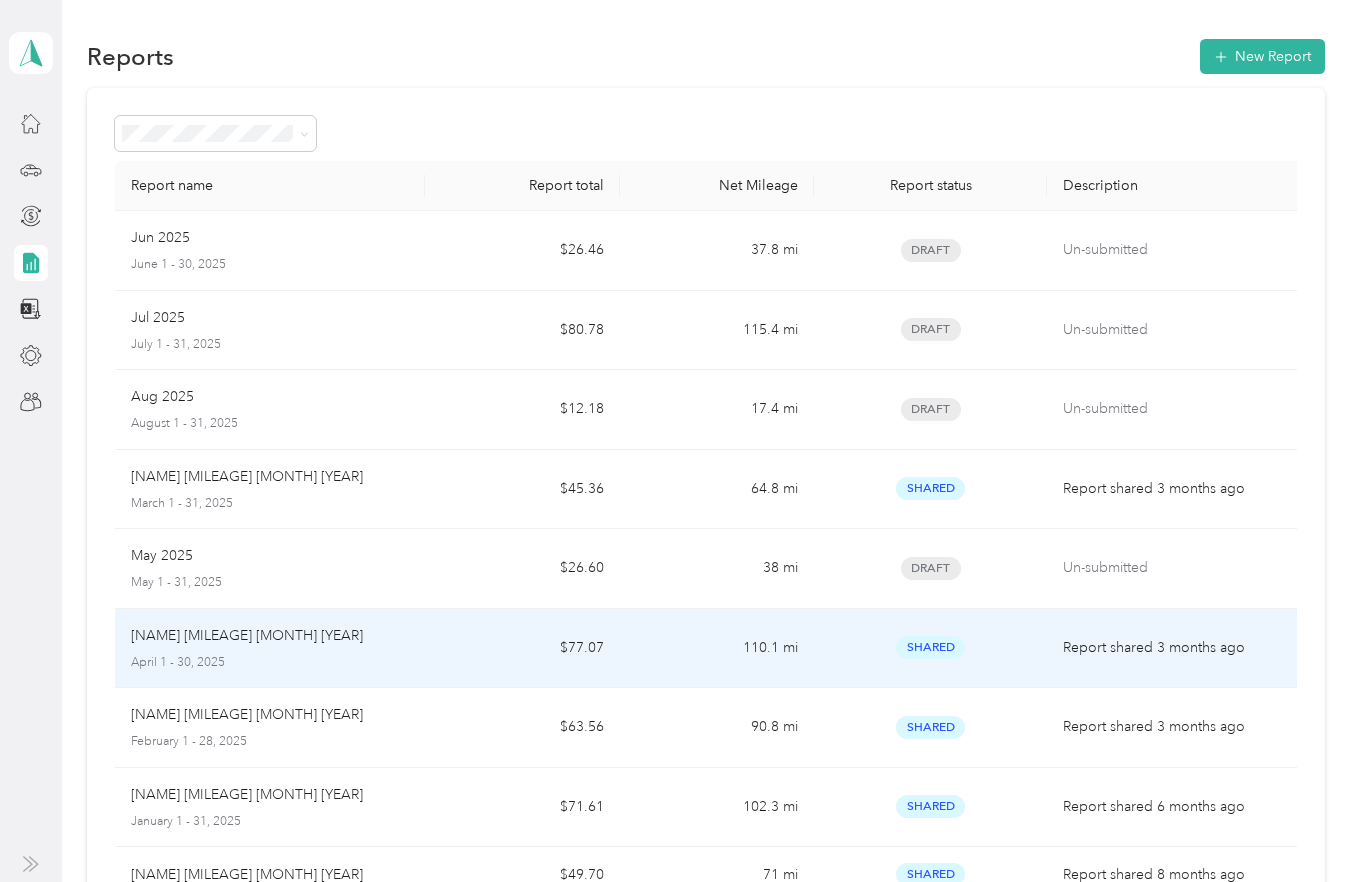 scroll, scrollTop: 0, scrollLeft: 0, axis: both 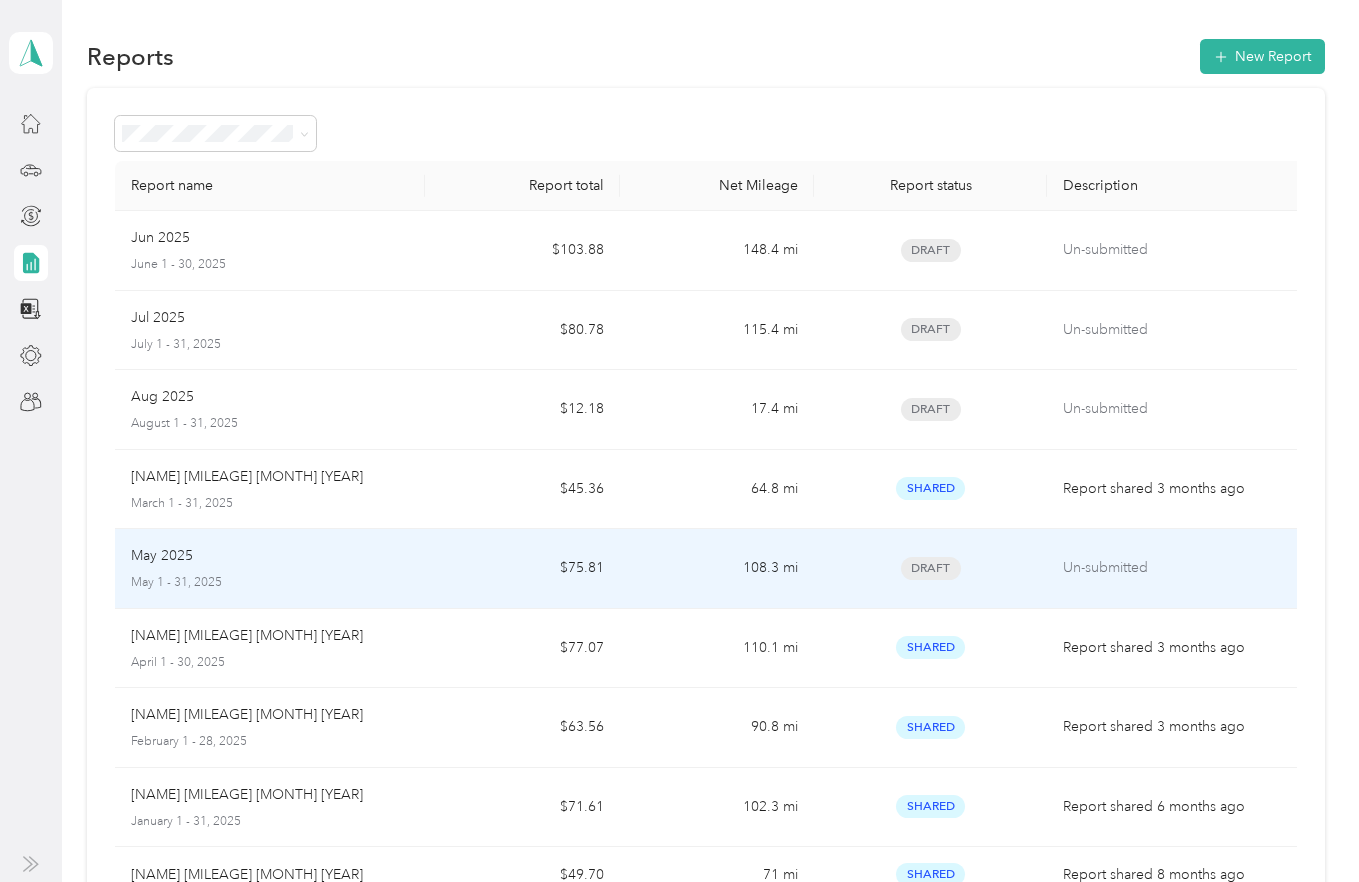 click on "May 2025" at bounding box center (270, 556) 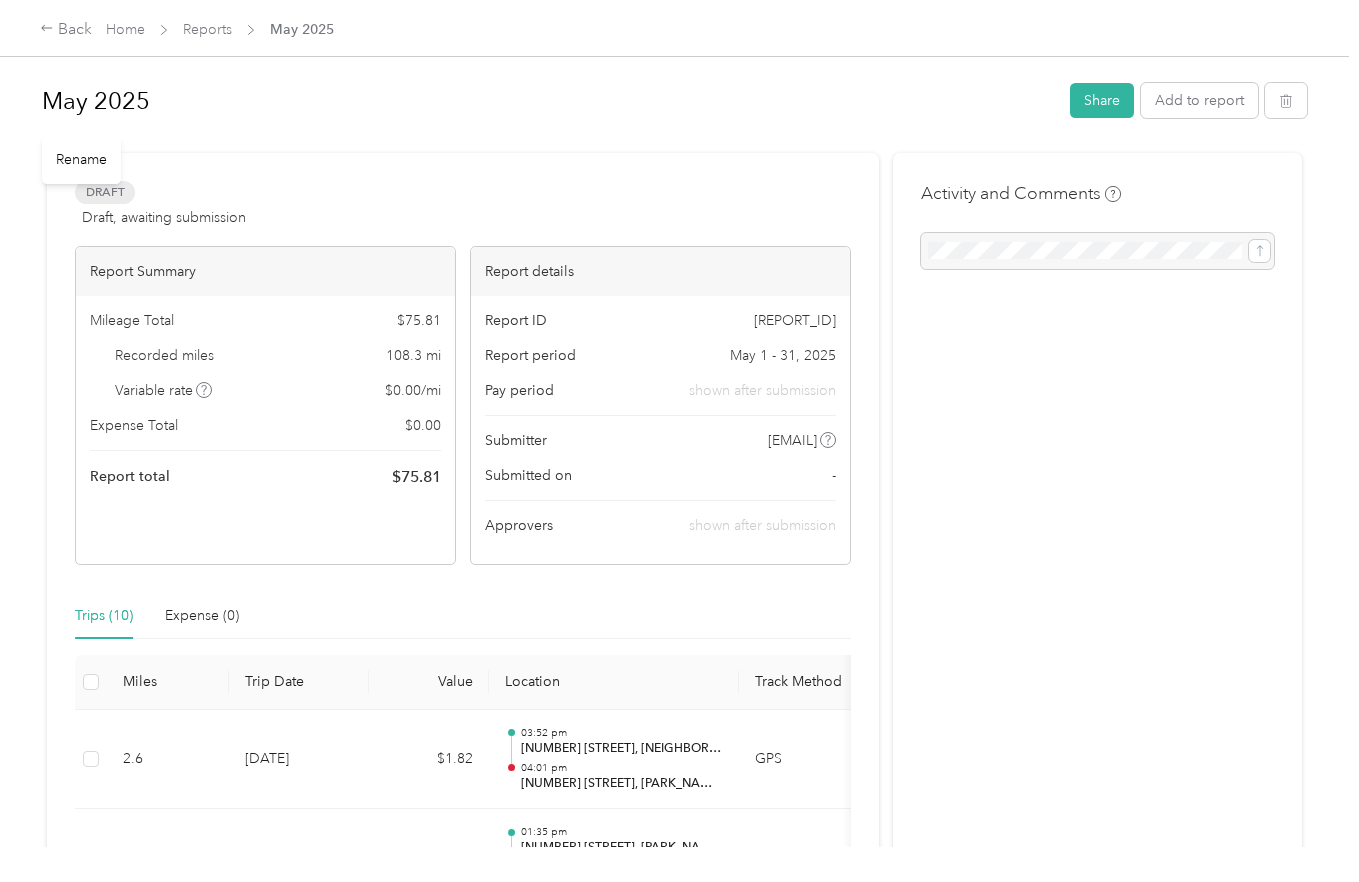 click on "May 2025" at bounding box center (549, 101) 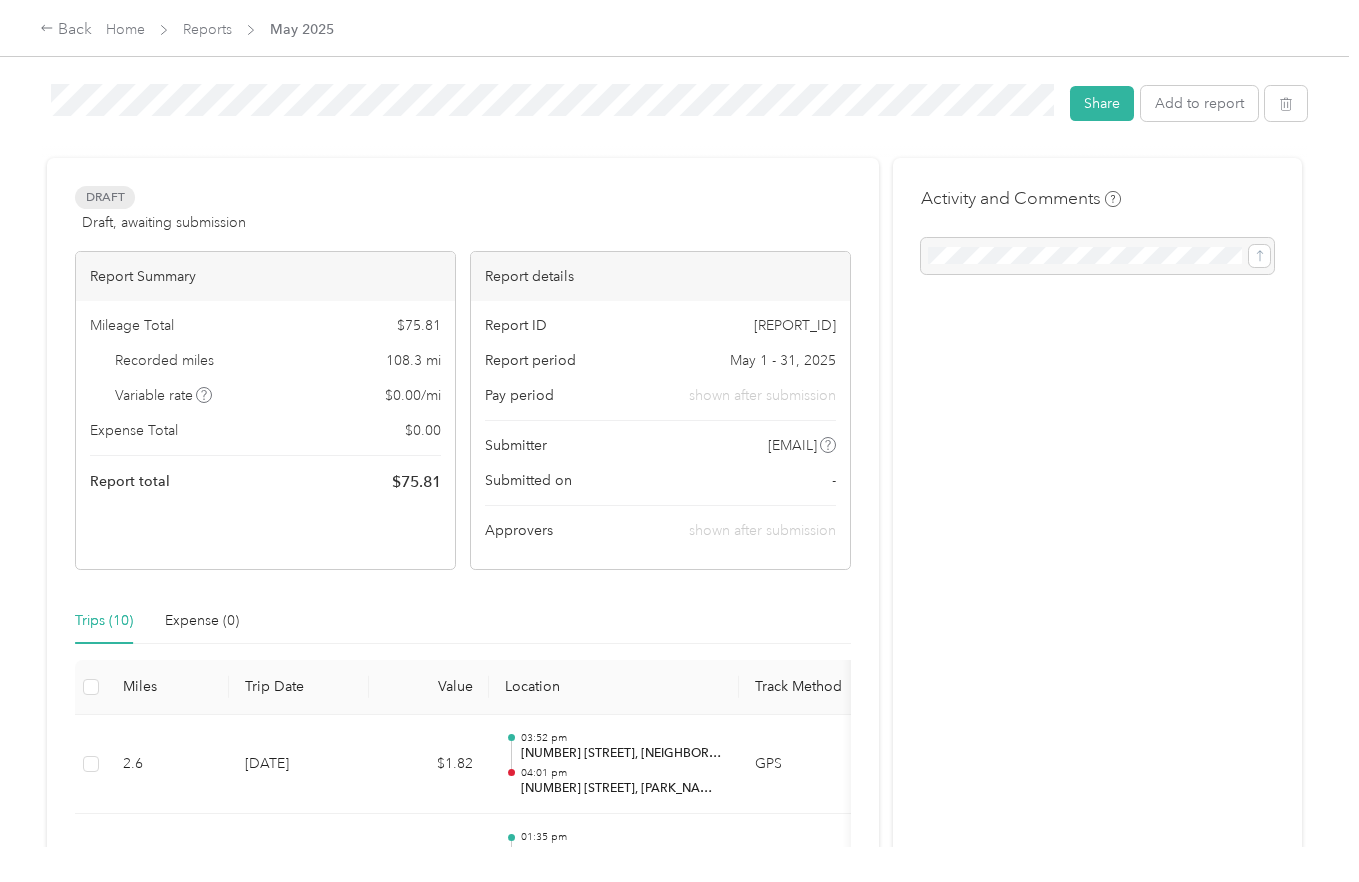 click on "Activity and Comments" at bounding box center (1097, 966) 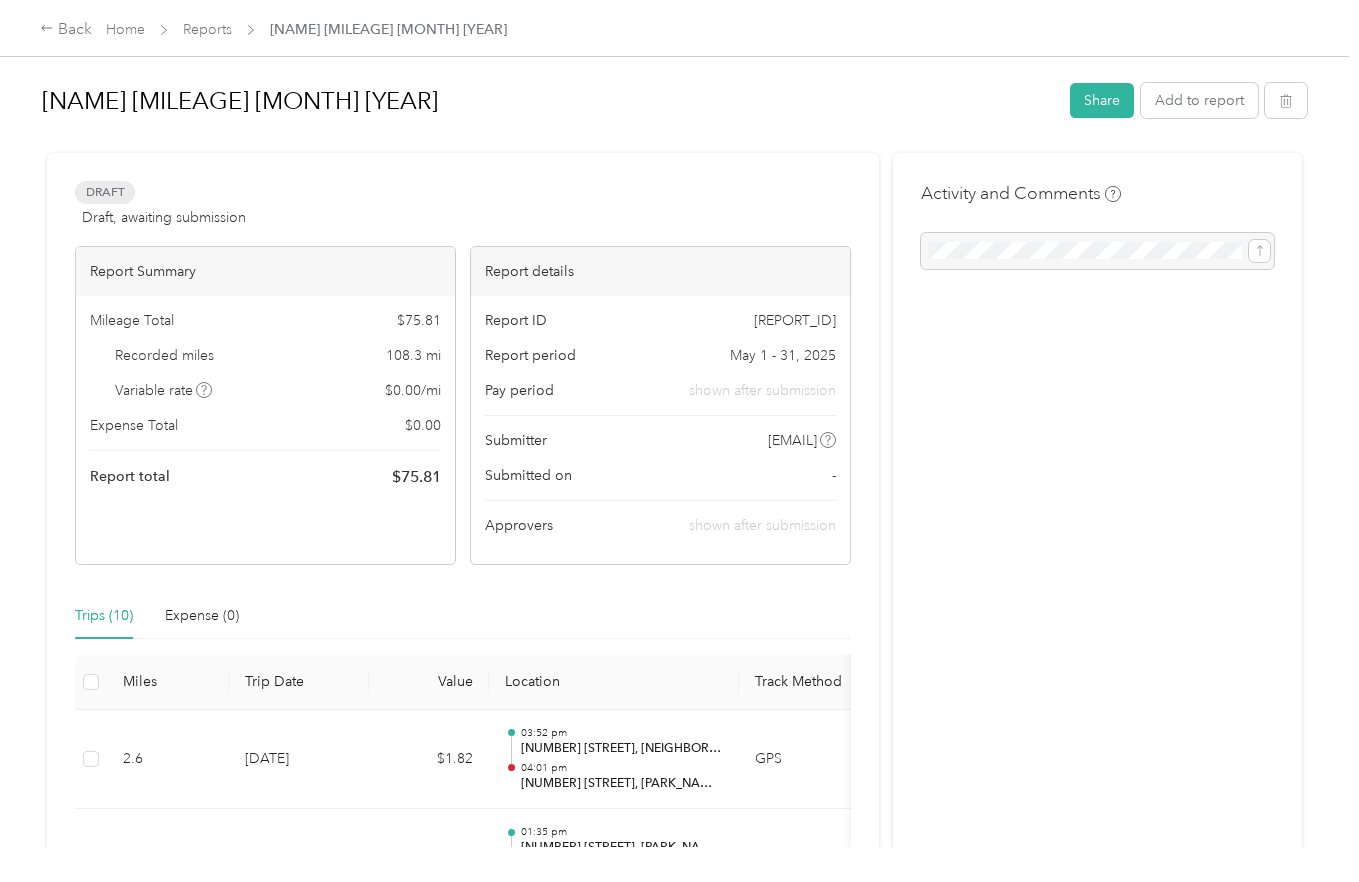 scroll, scrollTop: 510, scrollLeft: 0, axis: vertical 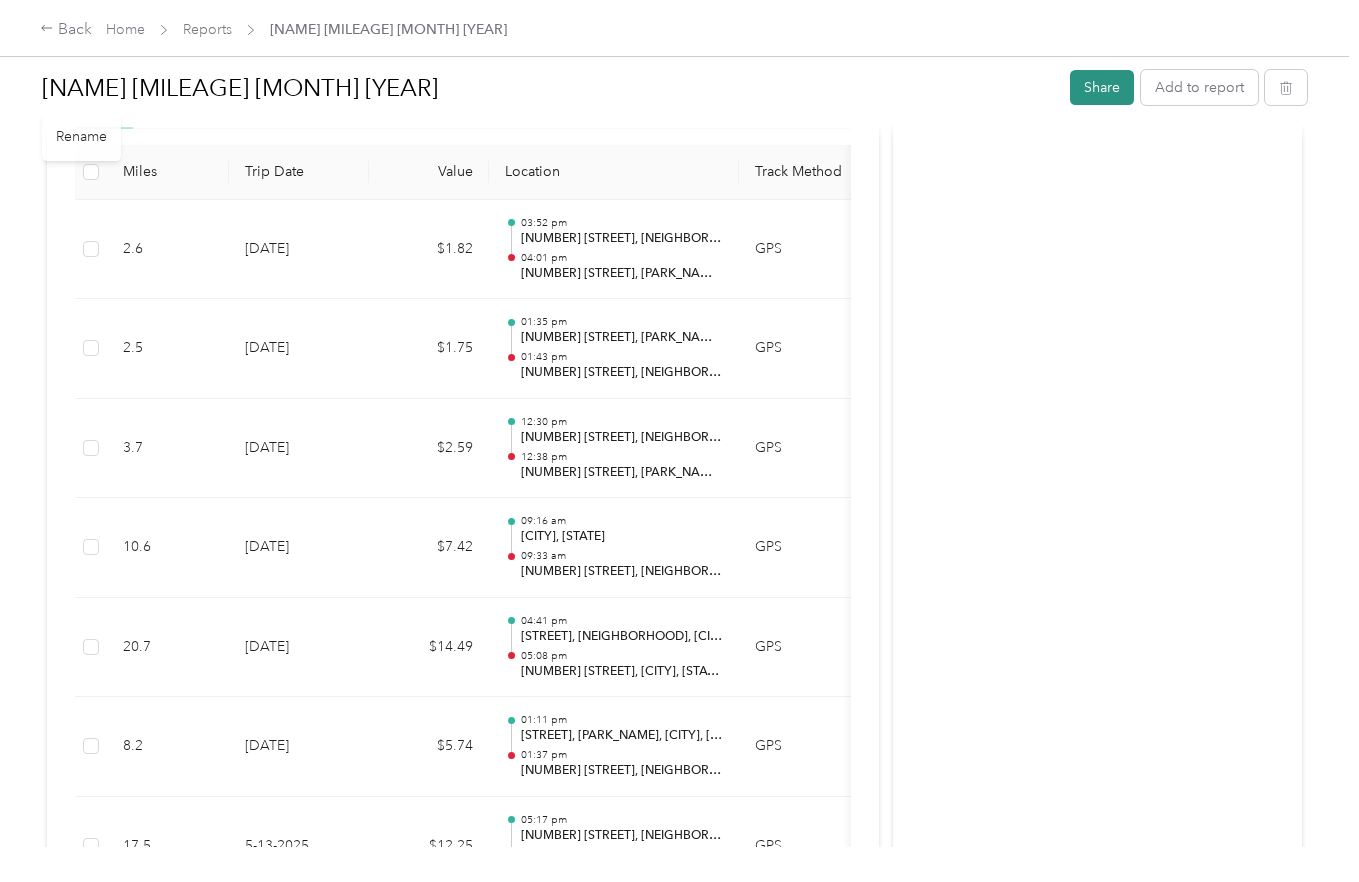 click on "Share" at bounding box center [1102, 87] 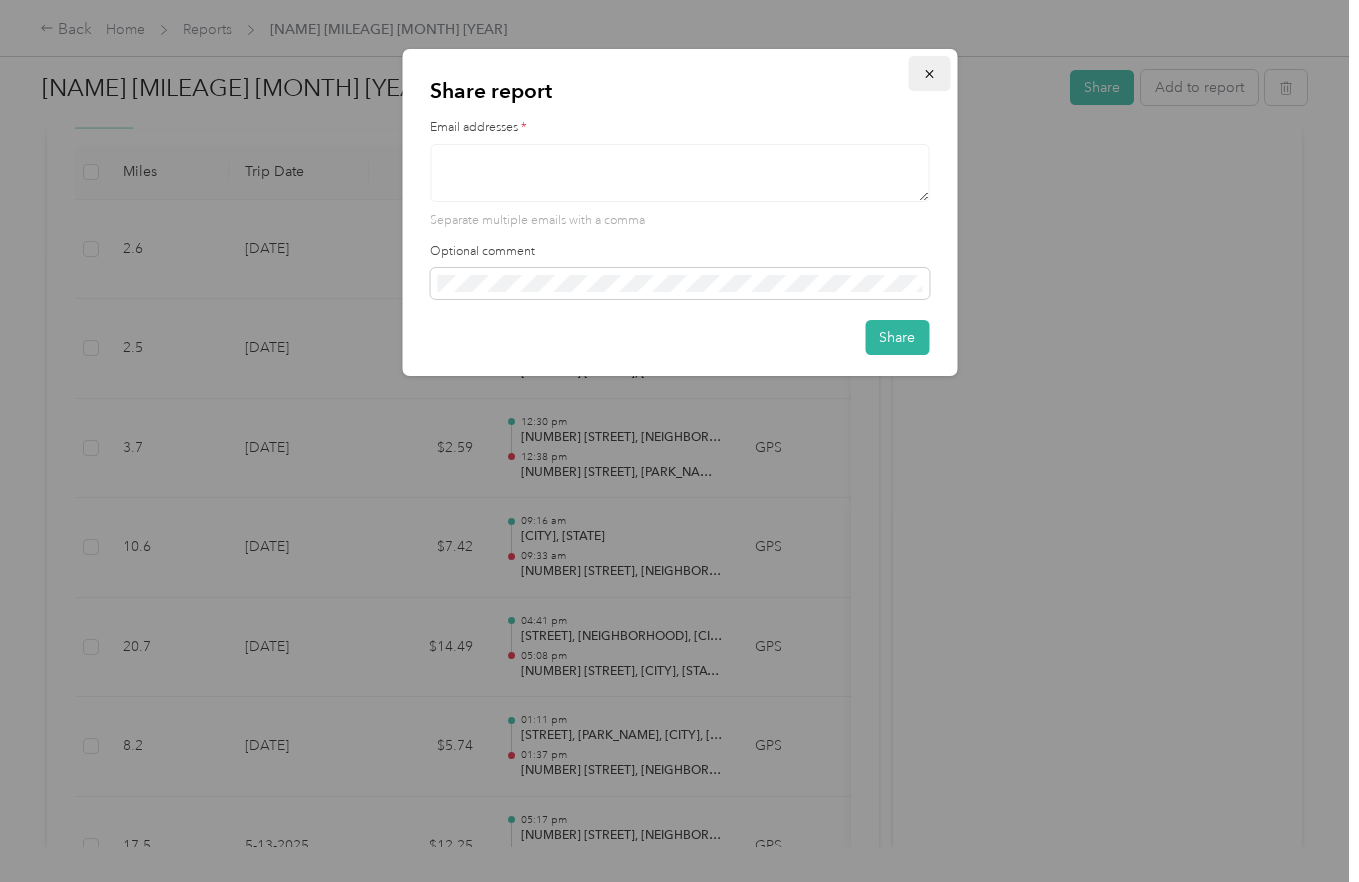 click 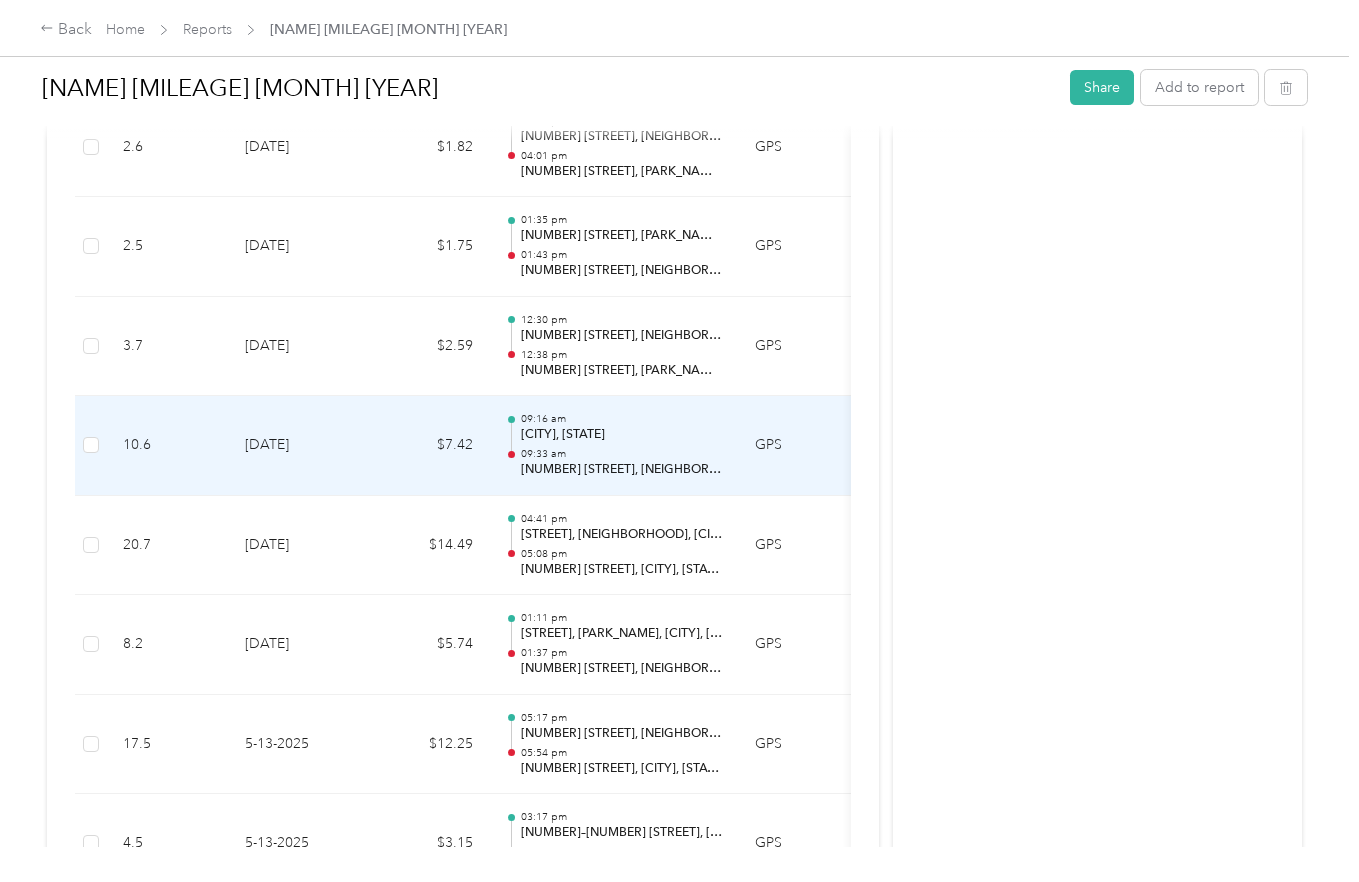 scroll, scrollTop: 992, scrollLeft: 0, axis: vertical 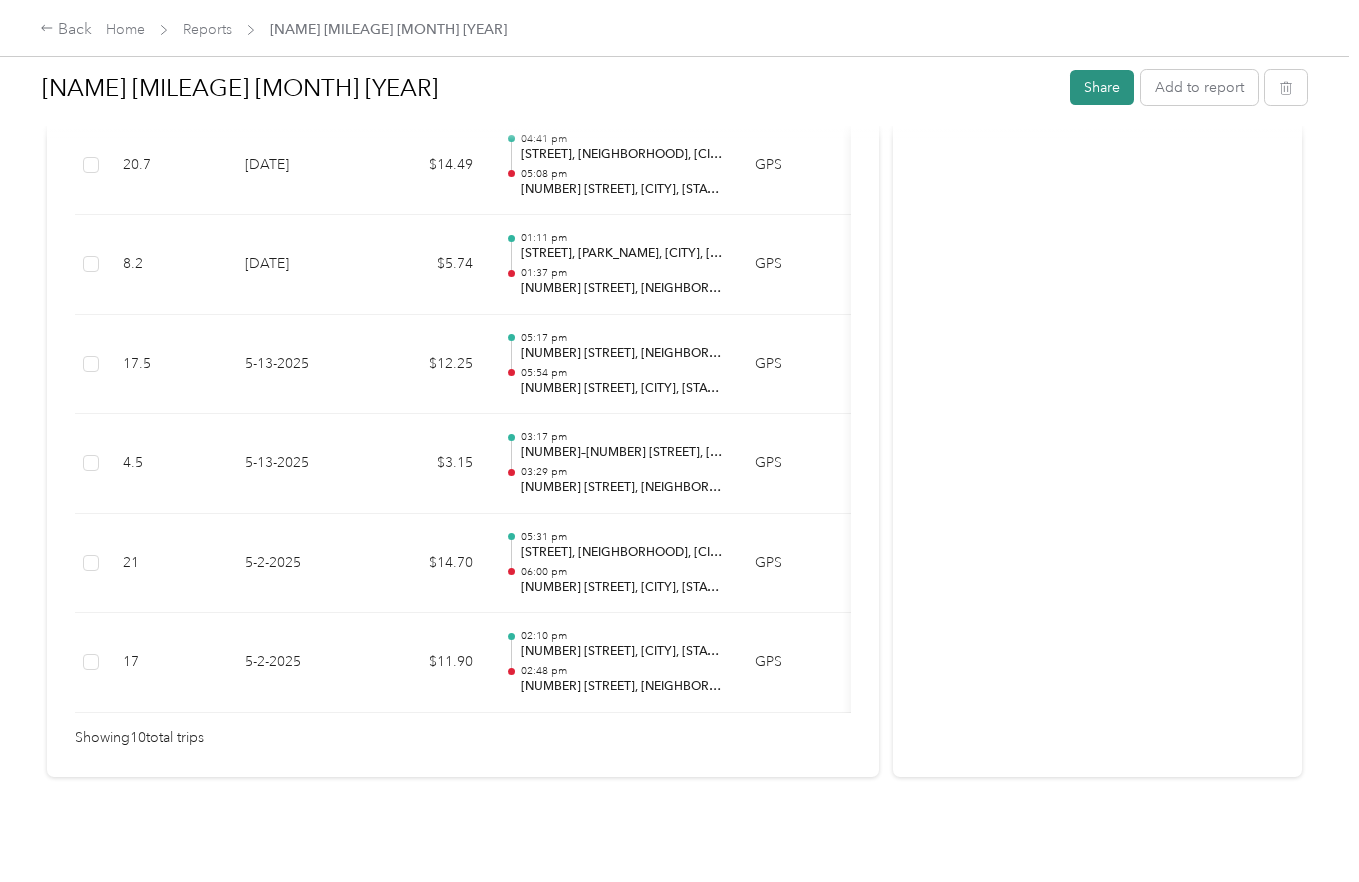 click on "Share" at bounding box center (1102, 87) 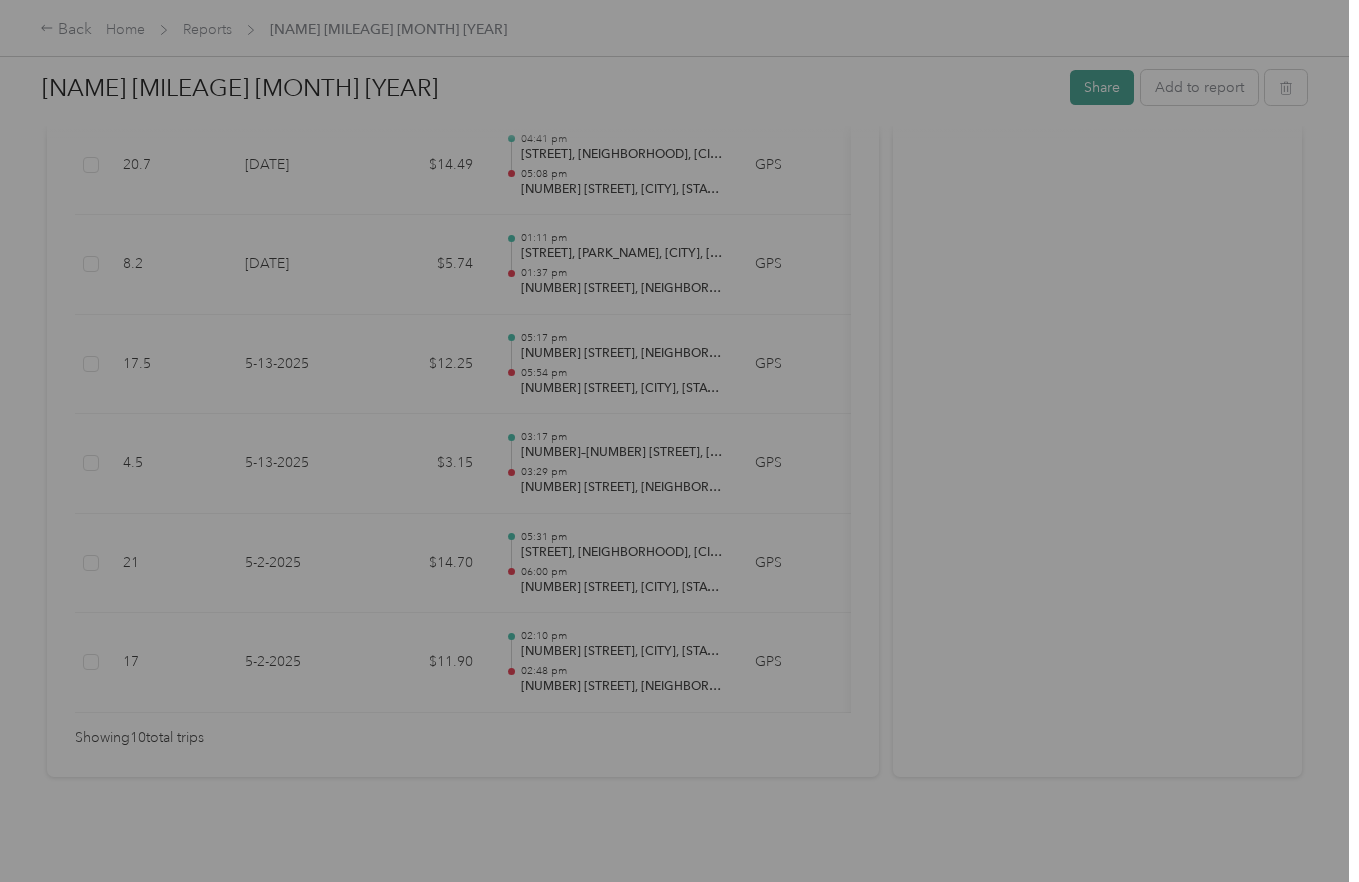 scroll, scrollTop: 992, scrollLeft: 0, axis: vertical 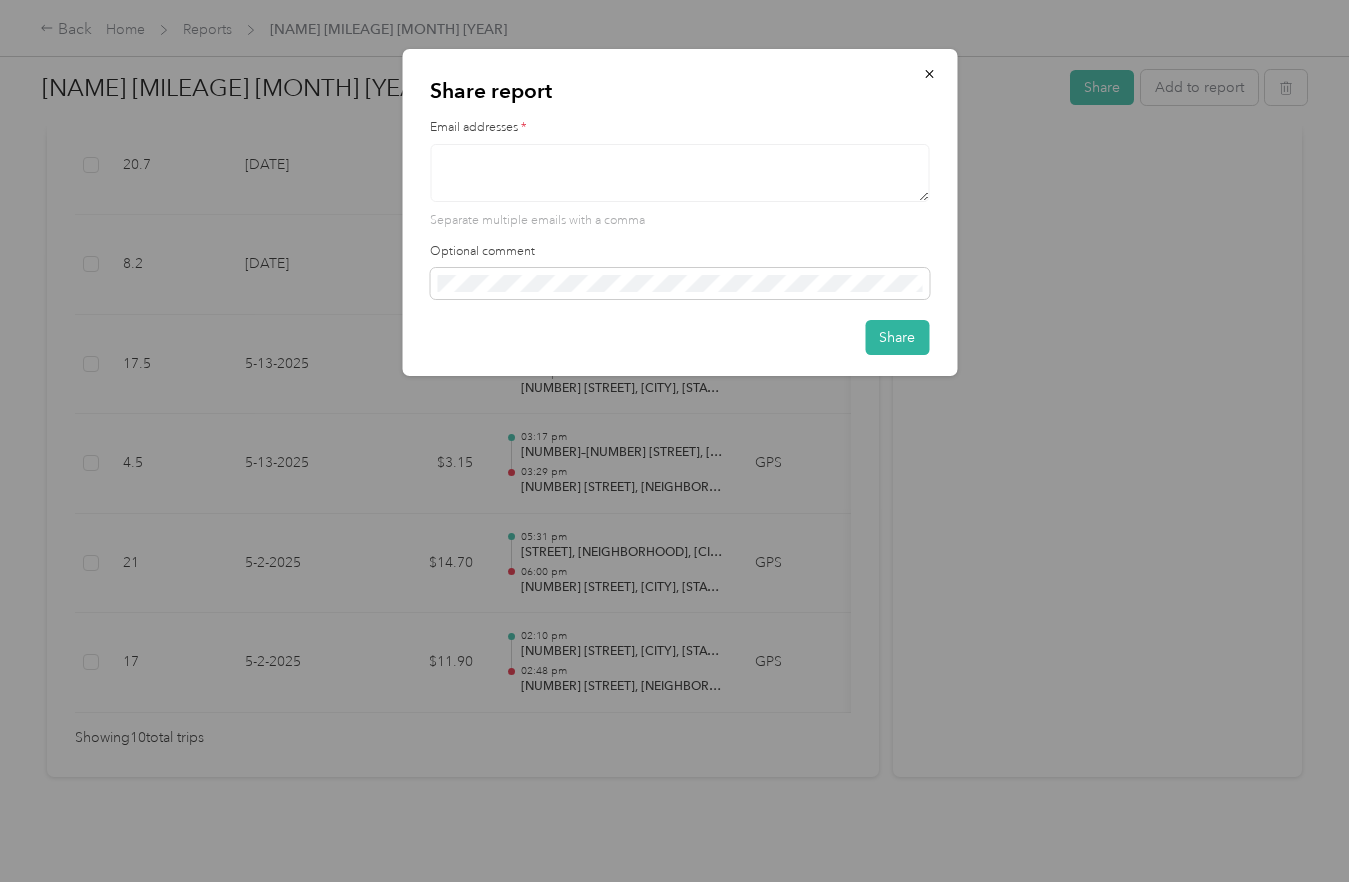 click at bounding box center [679, 173] 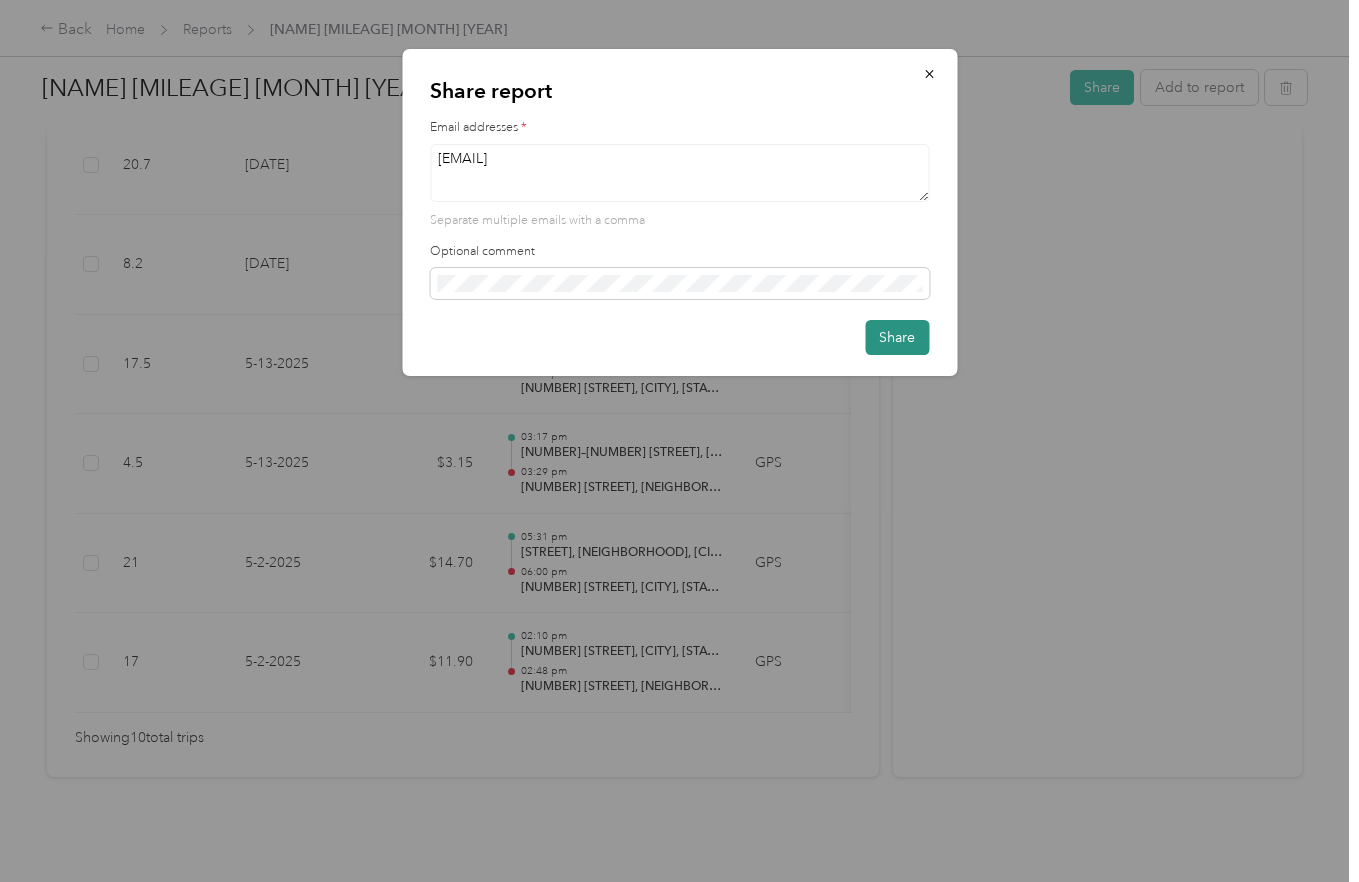 type on "[EMAIL]" 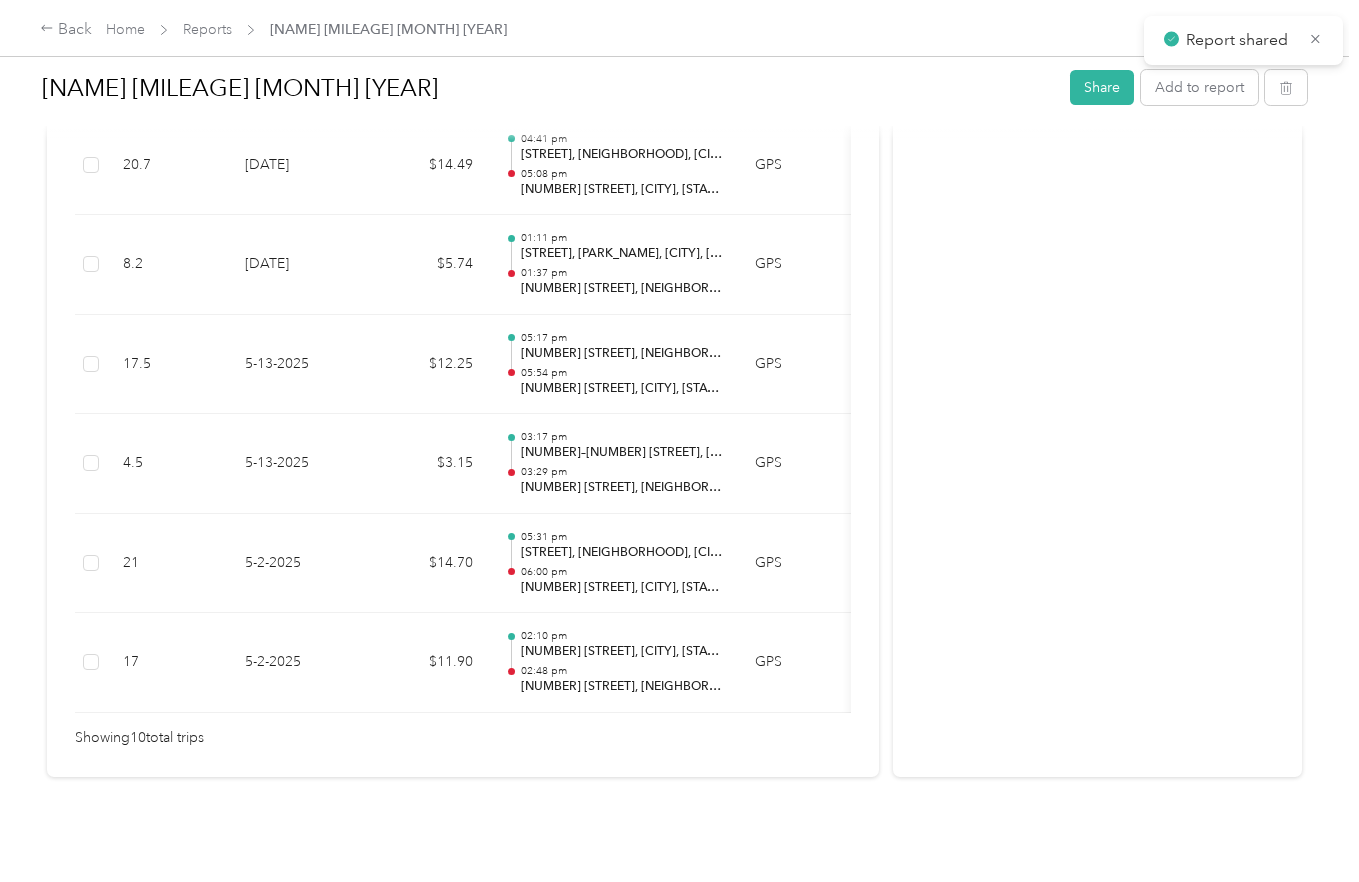 scroll, scrollTop: 992, scrollLeft: 0, axis: vertical 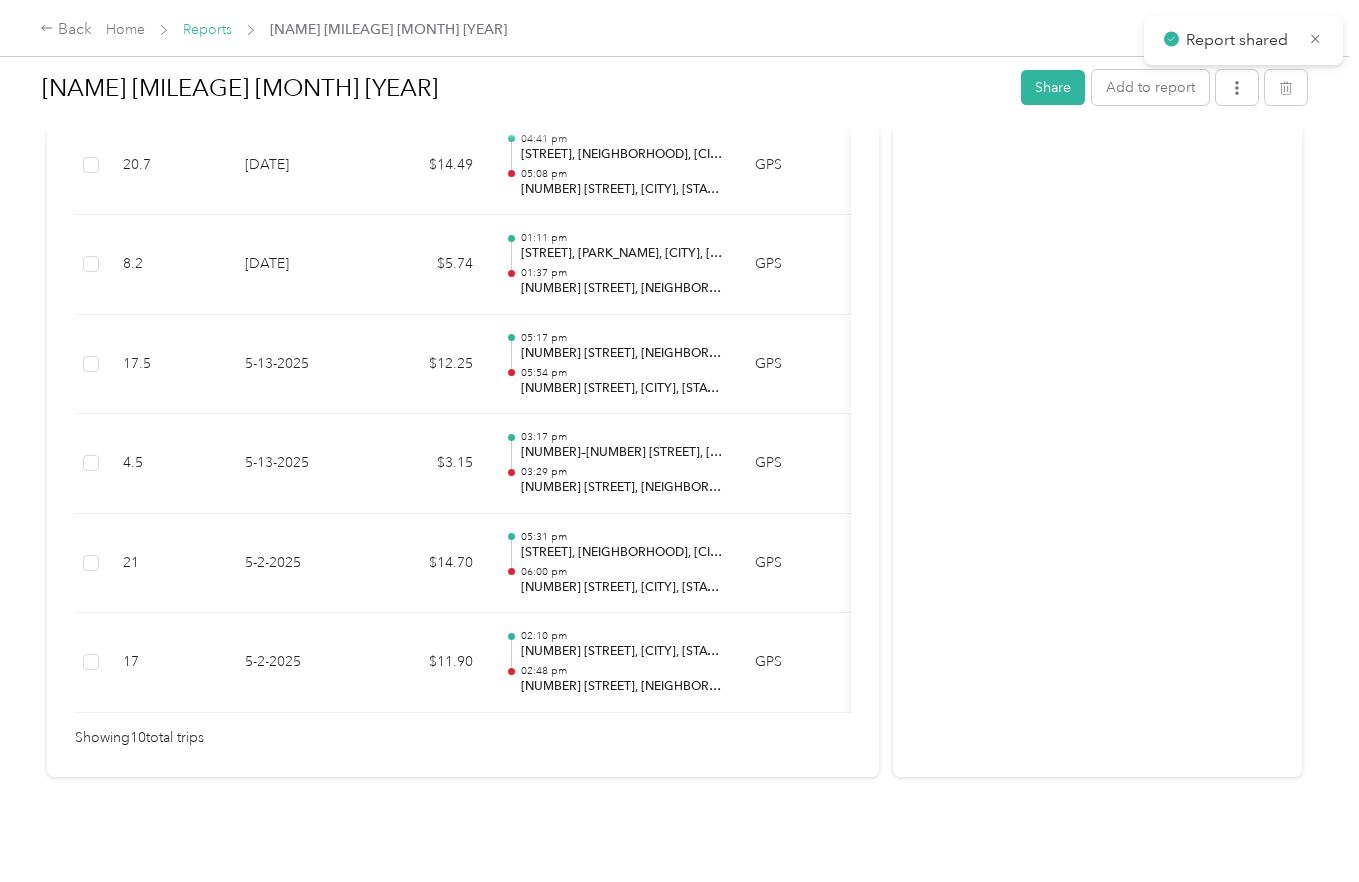 click on "Reports" at bounding box center (207, 29) 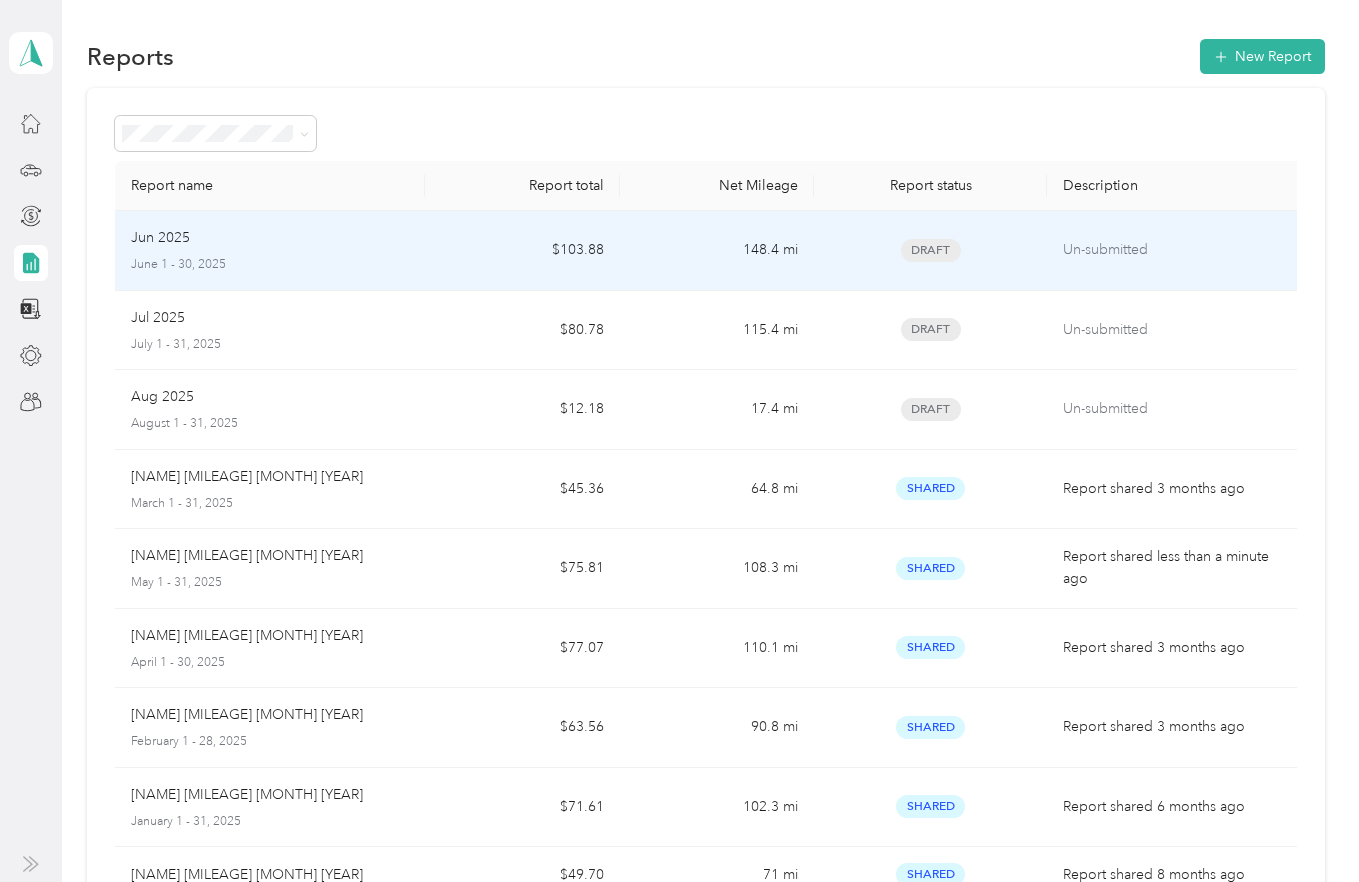 click on "Jun 2025" at bounding box center [270, 238] 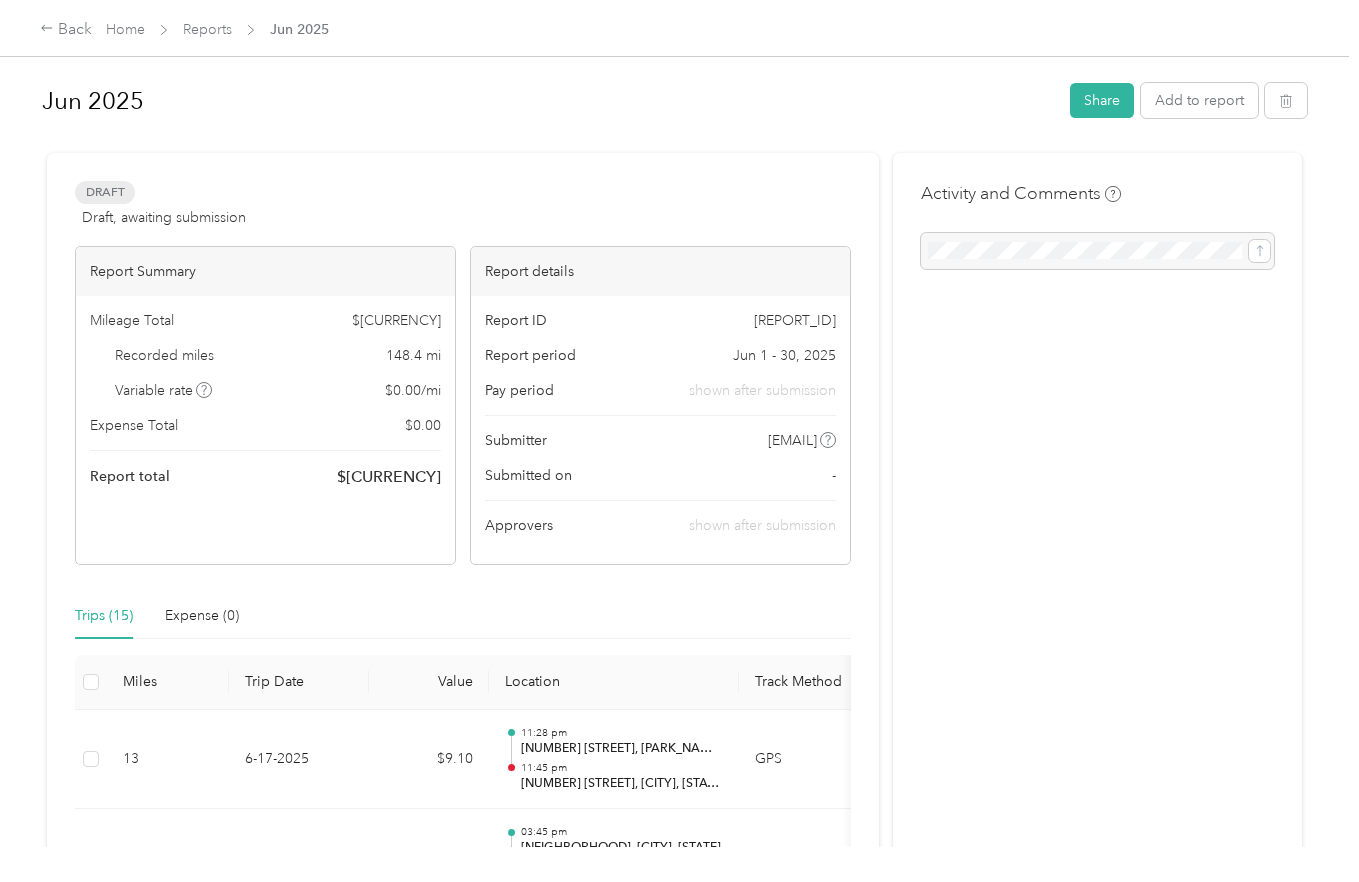click on "Jun 2025" at bounding box center [549, 101] 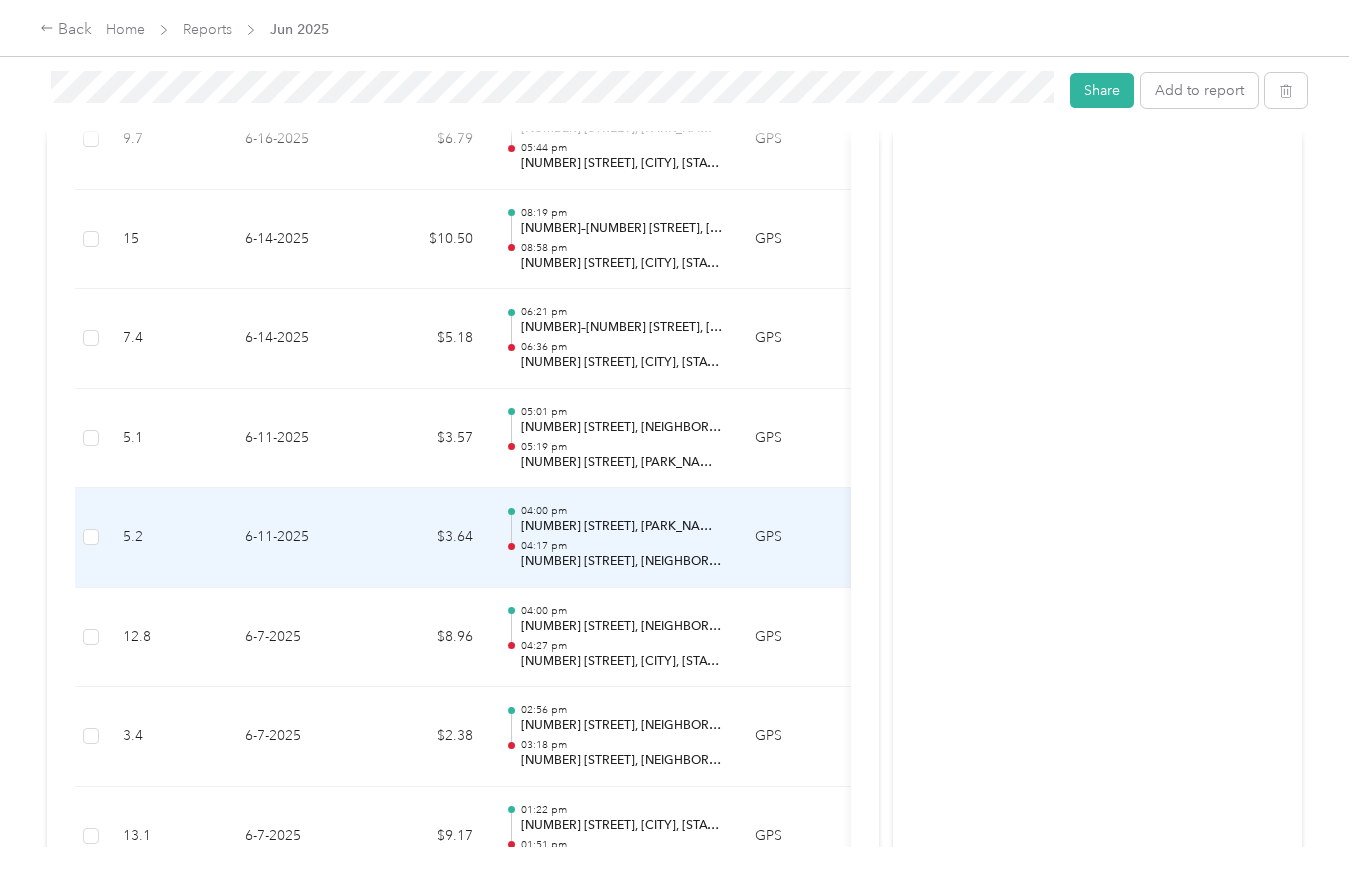 scroll, scrollTop: 1494, scrollLeft: 0, axis: vertical 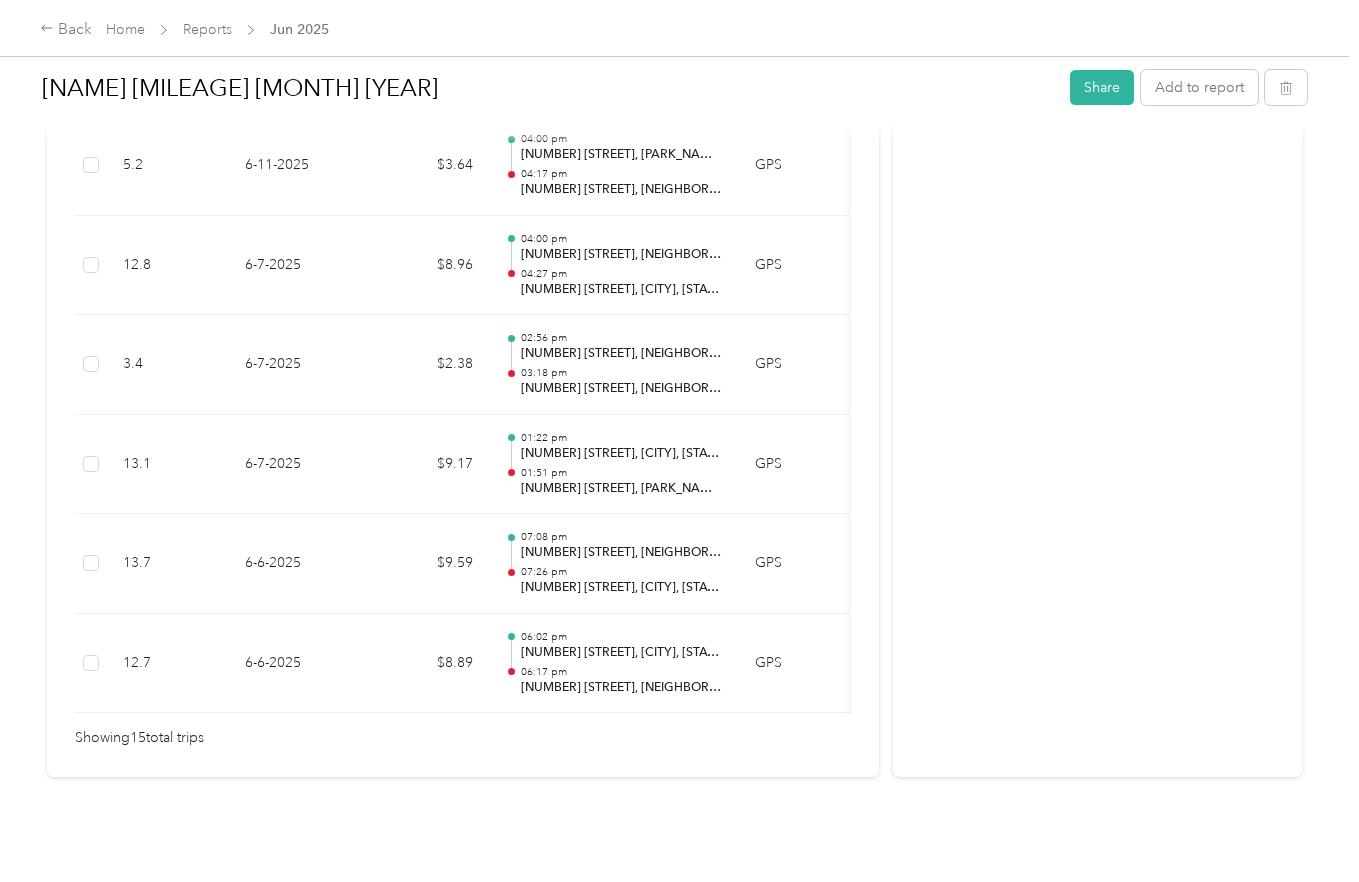 click on "Activity and Comments" at bounding box center (1097, -279) 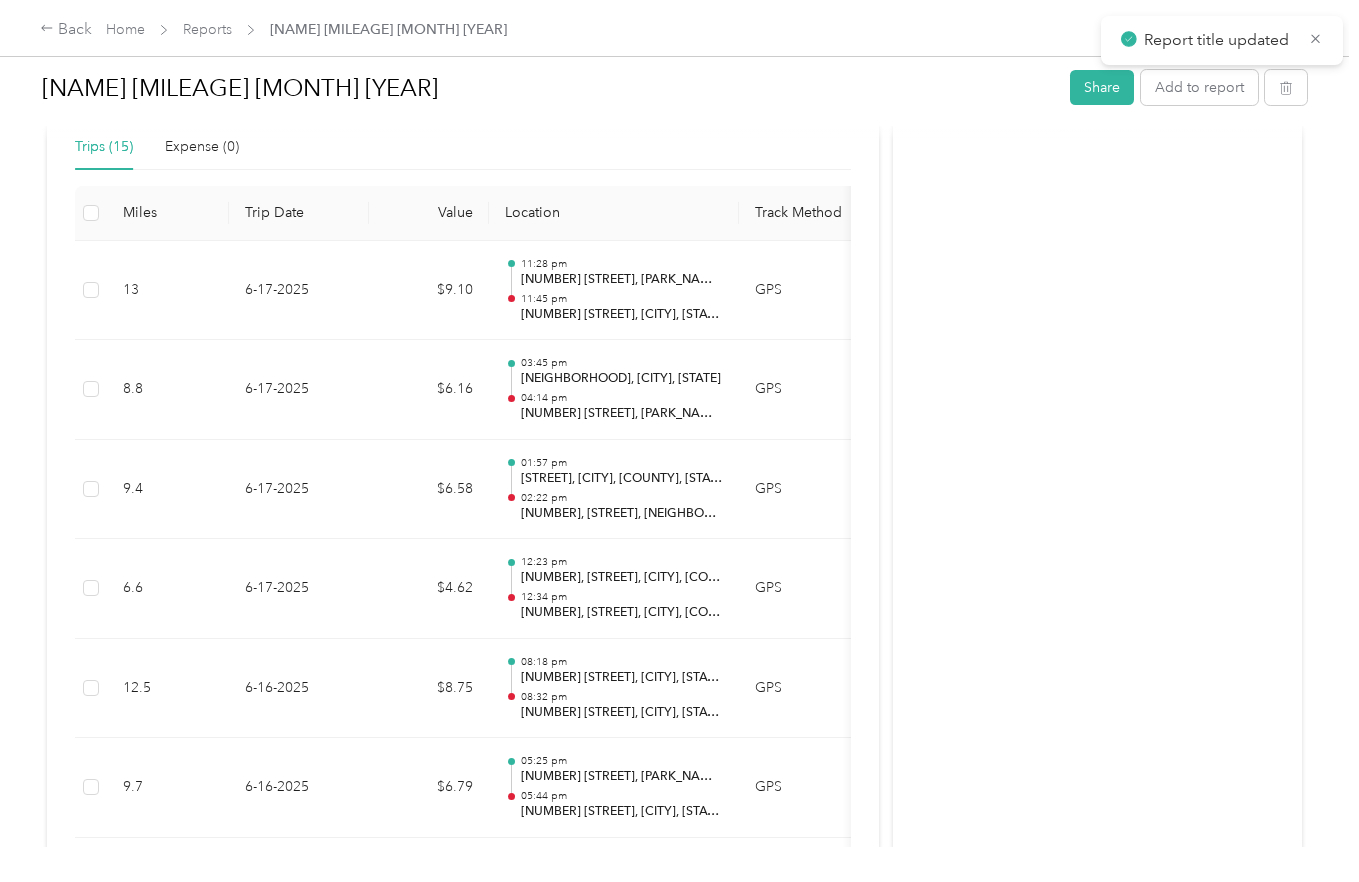 scroll, scrollTop: 0, scrollLeft: 0, axis: both 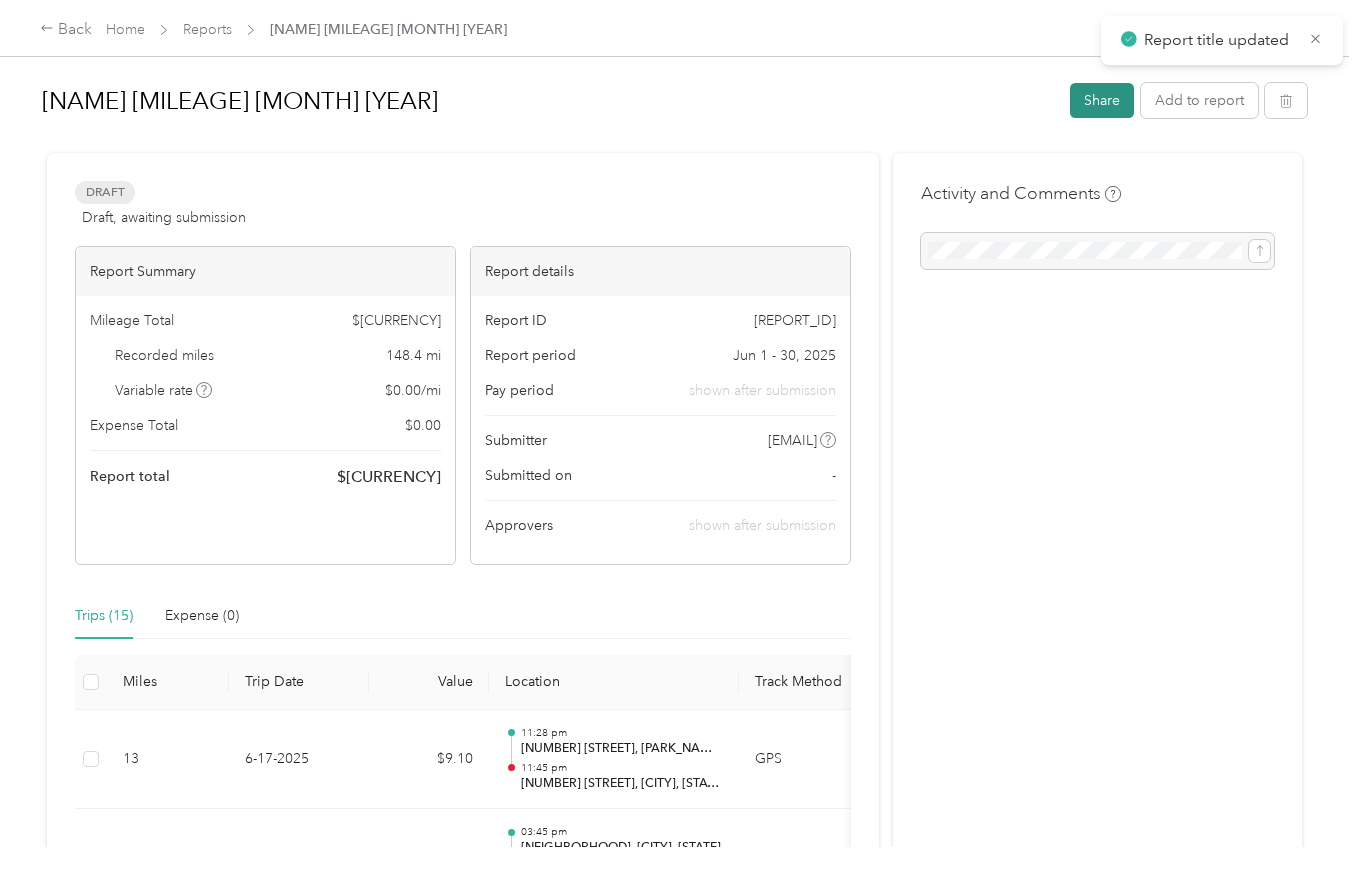click on "Share" at bounding box center (1102, 100) 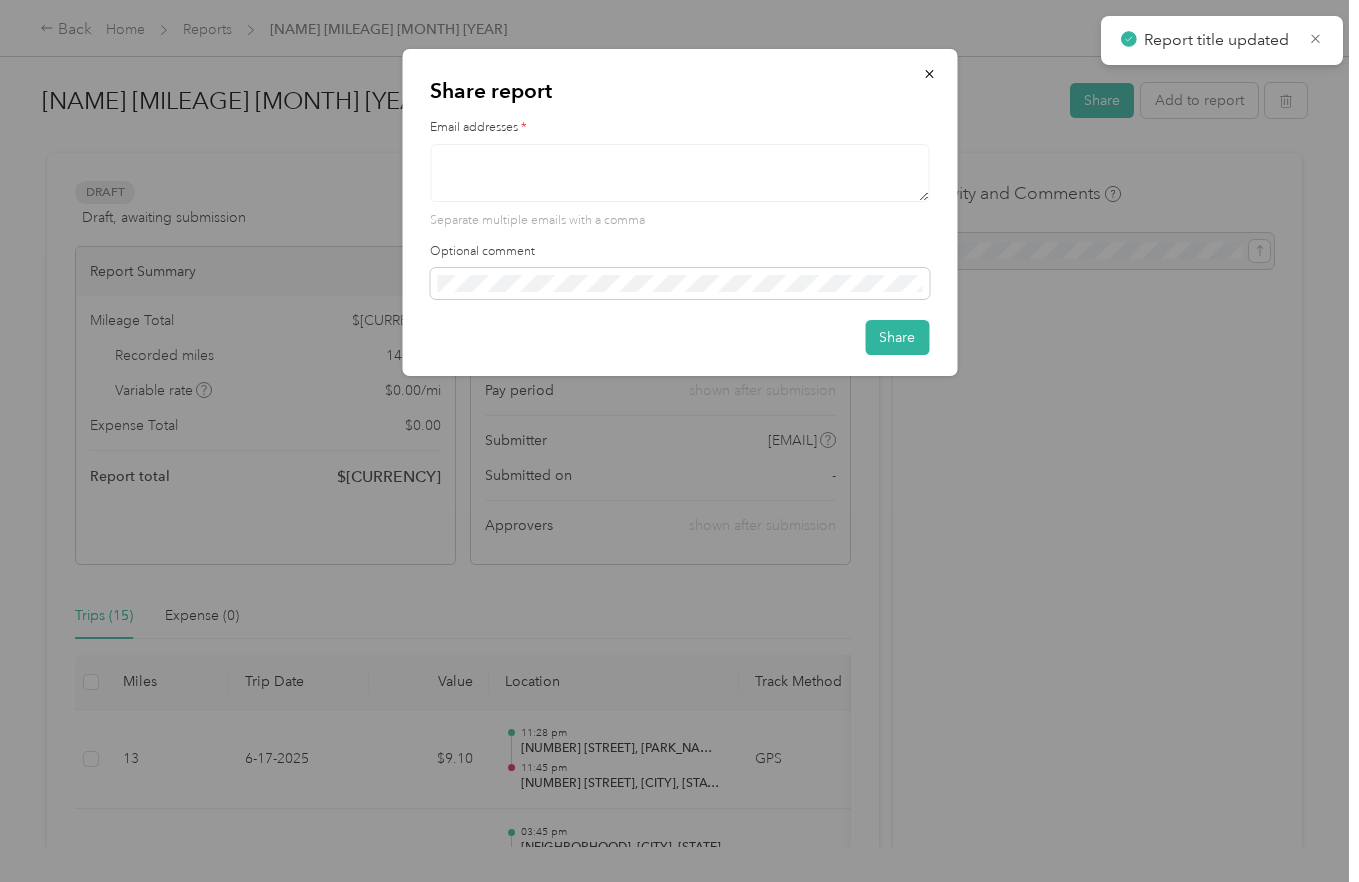 click at bounding box center [679, 173] 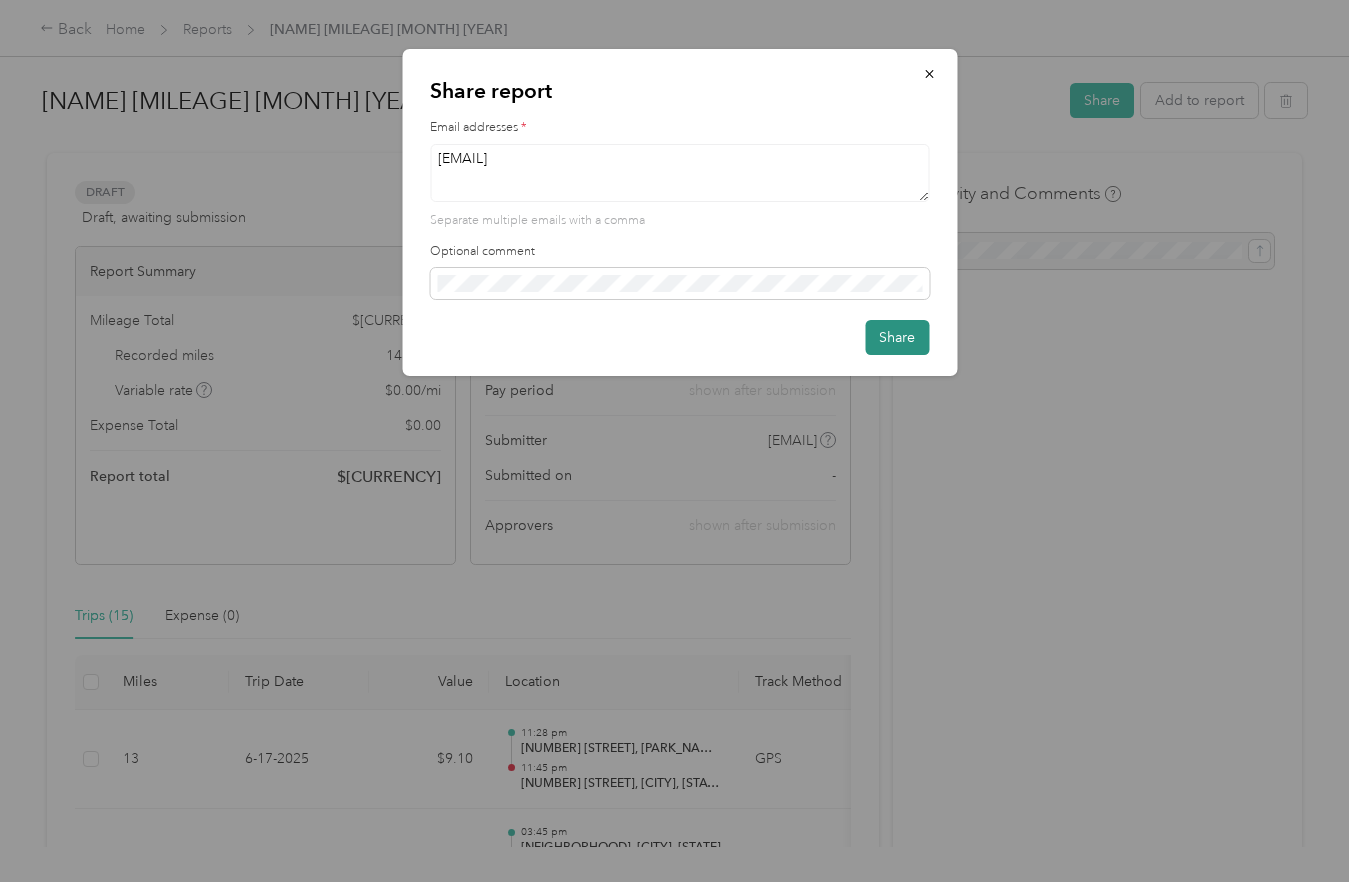 type on "[EMAIL]" 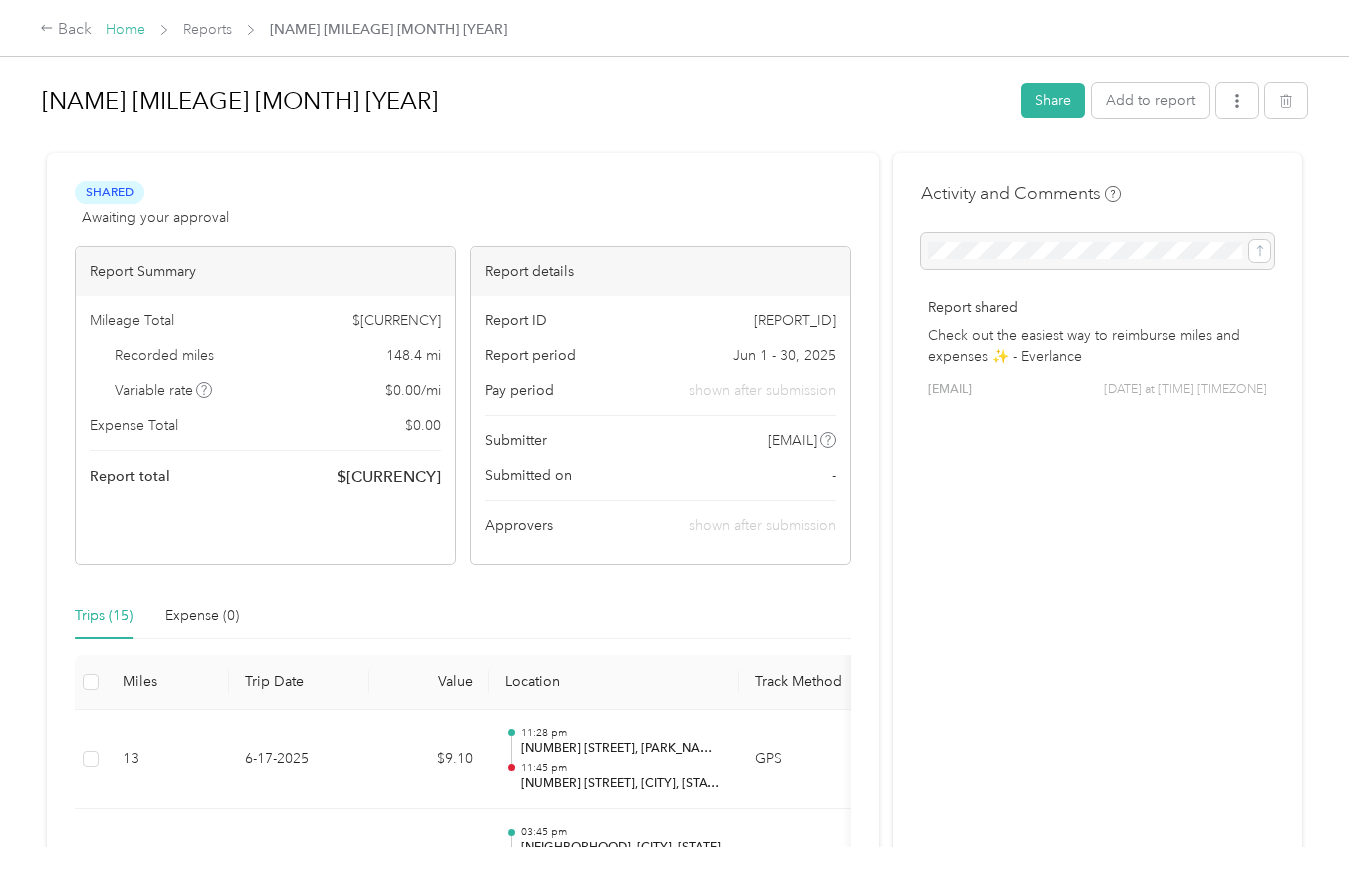 click on "Home" at bounding box center [125, 29] 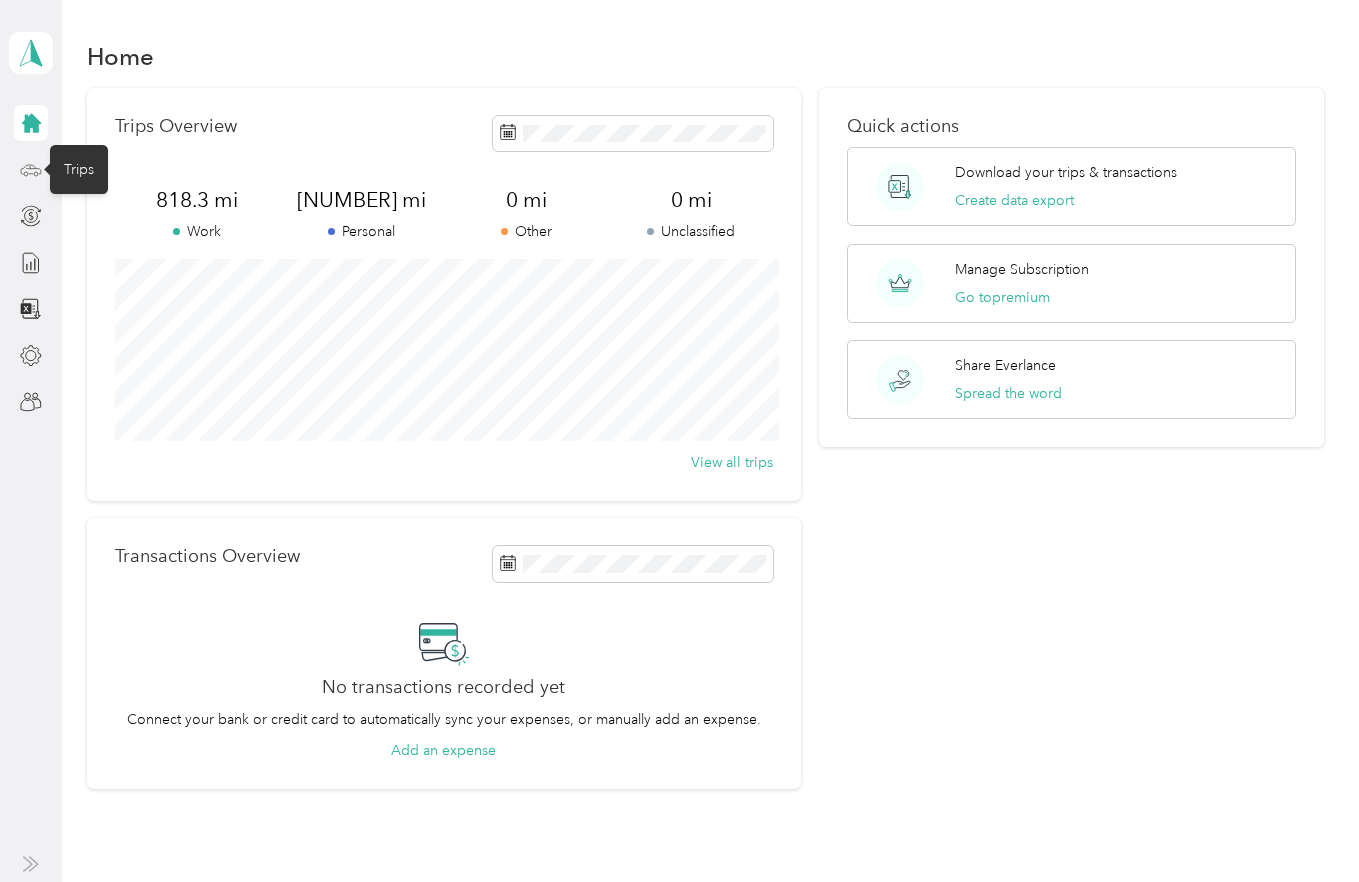 click 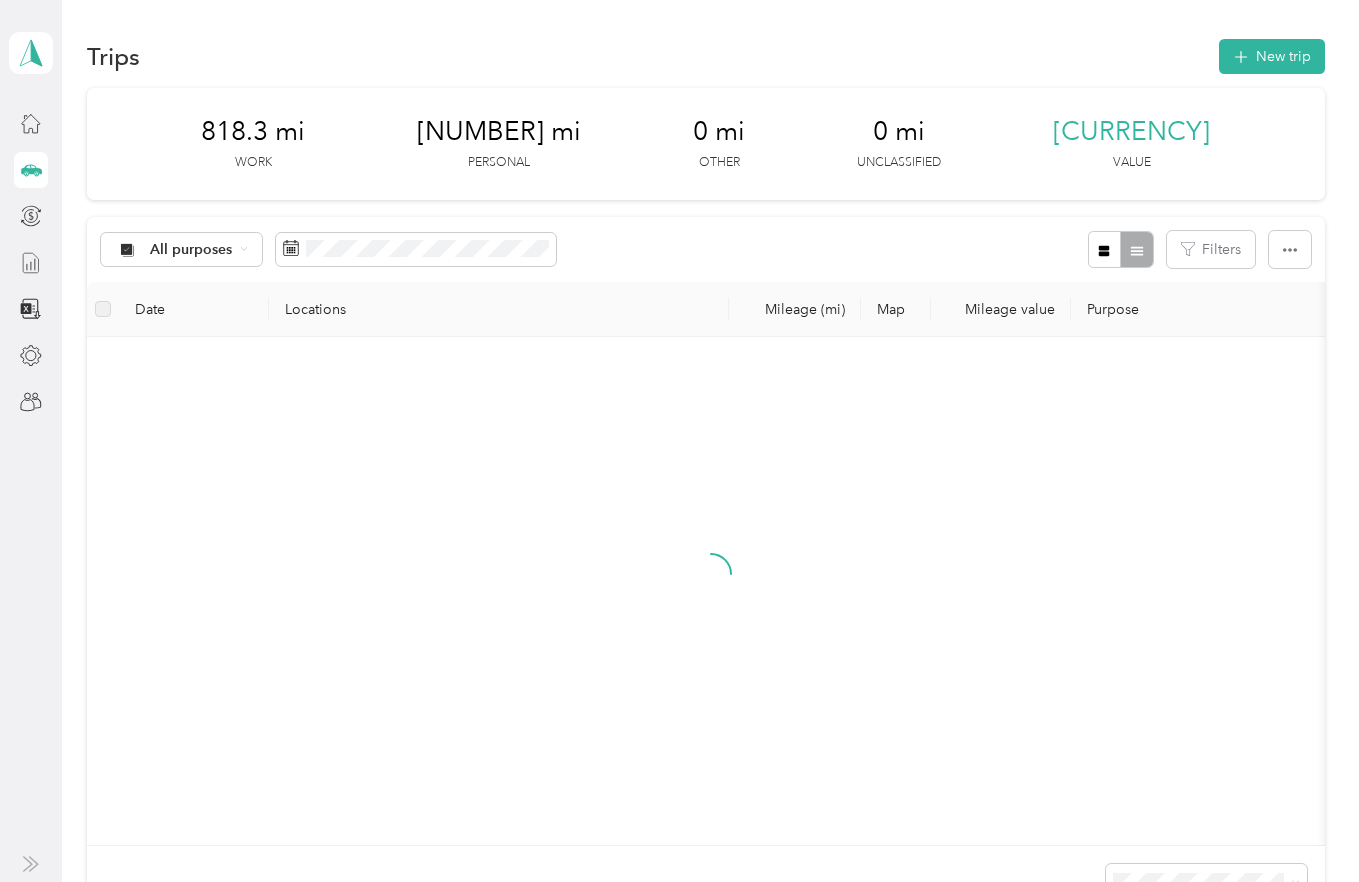 click 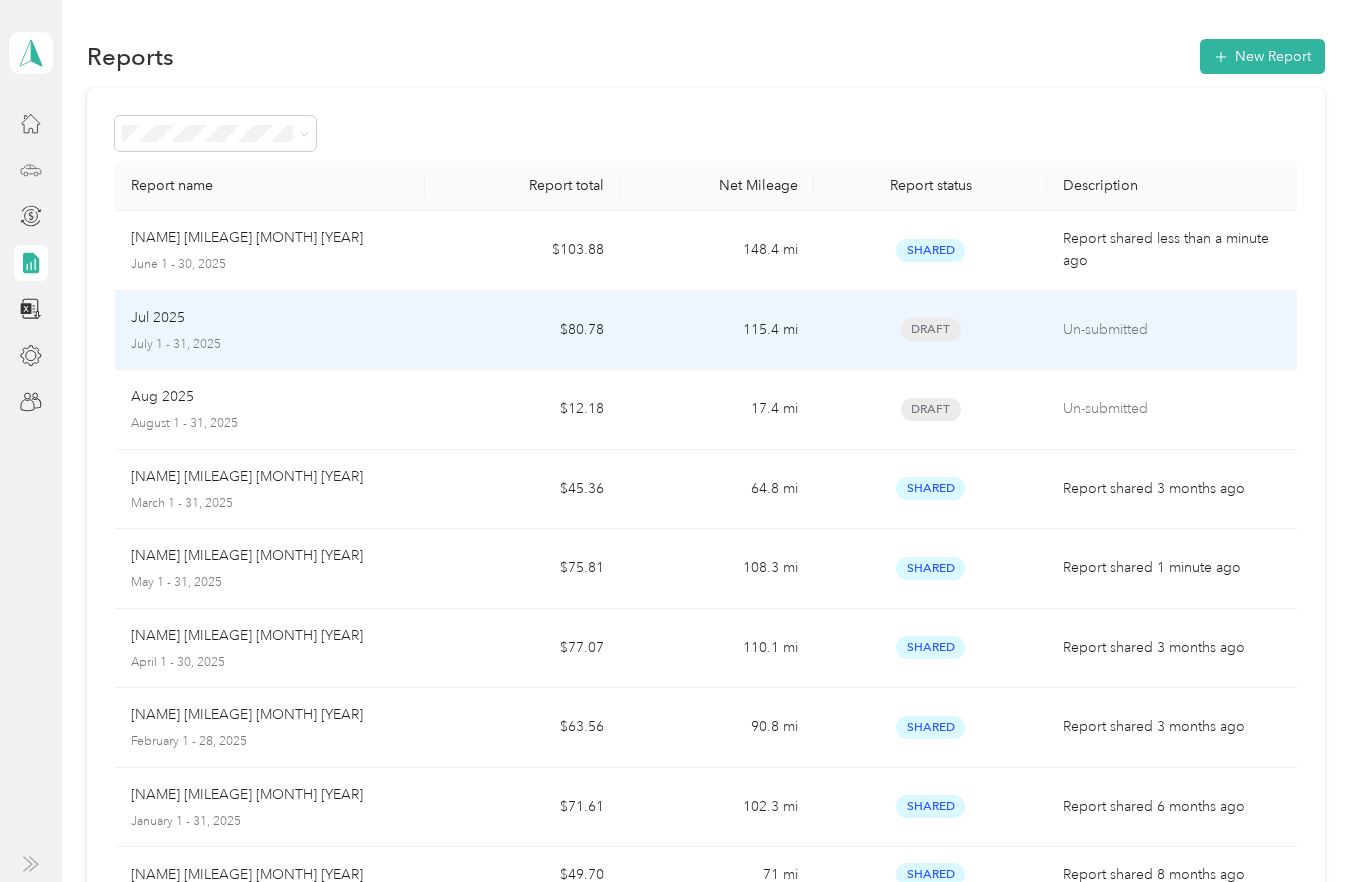 click on "Jul 2025" at bounding box center (270, 318) 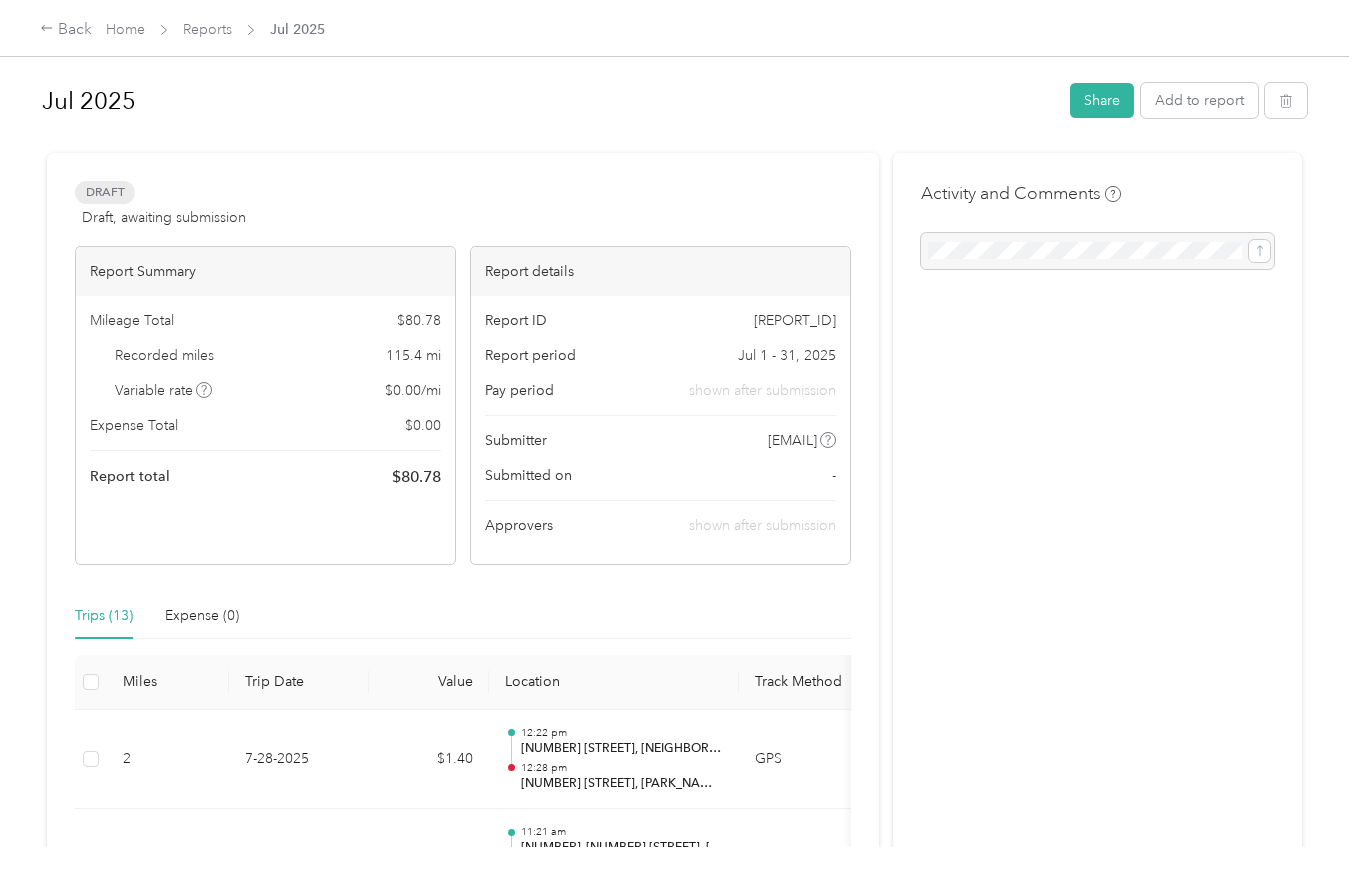 click on "Jul 2025" at bounding box center (549, 101) 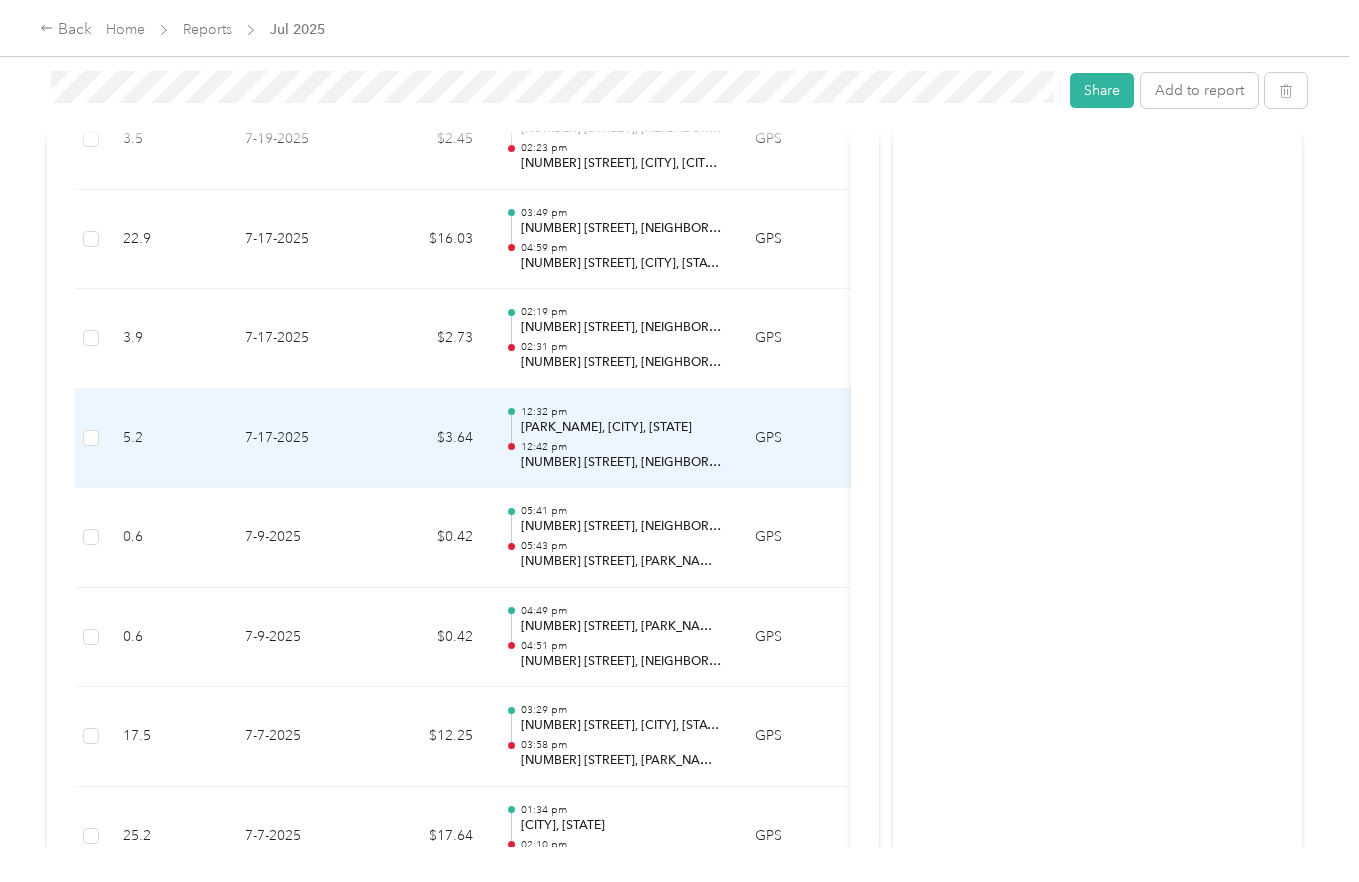 scroll, scrollTop: 1295, scrollLeft: 0, axis: vertical 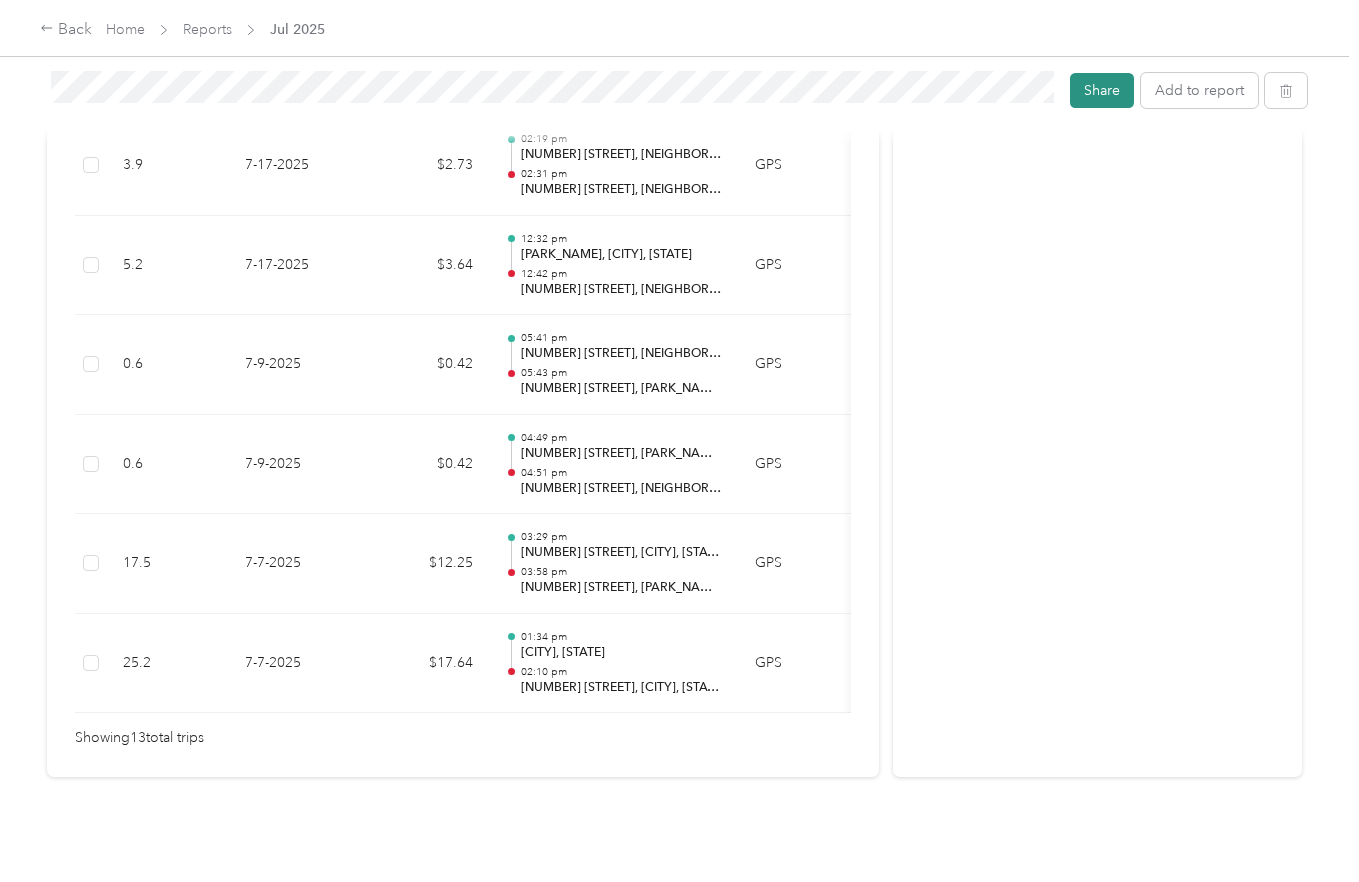 click on "Share" at bounding box center (1102, 90) 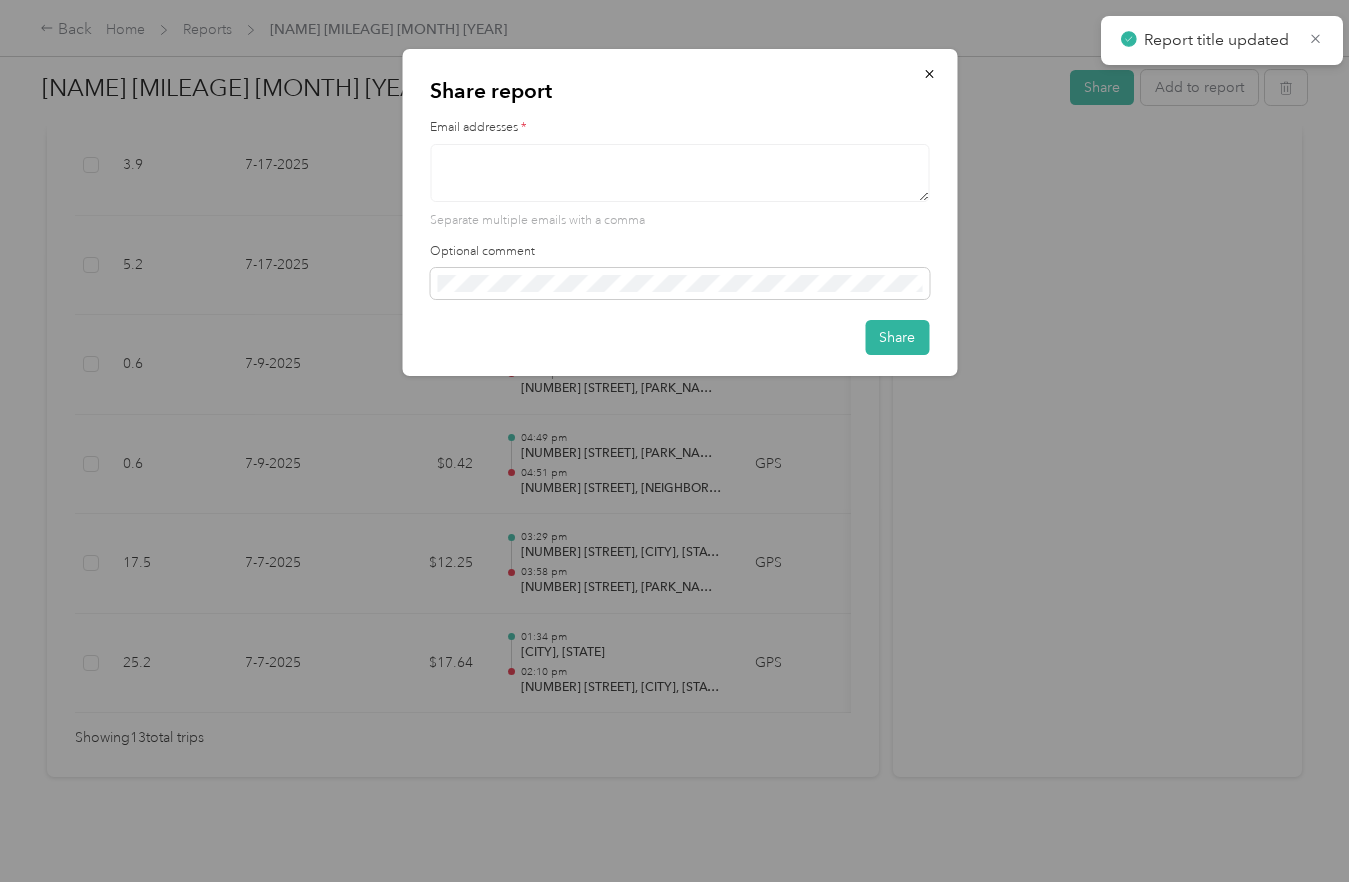 click at bounding box center [679, 173] 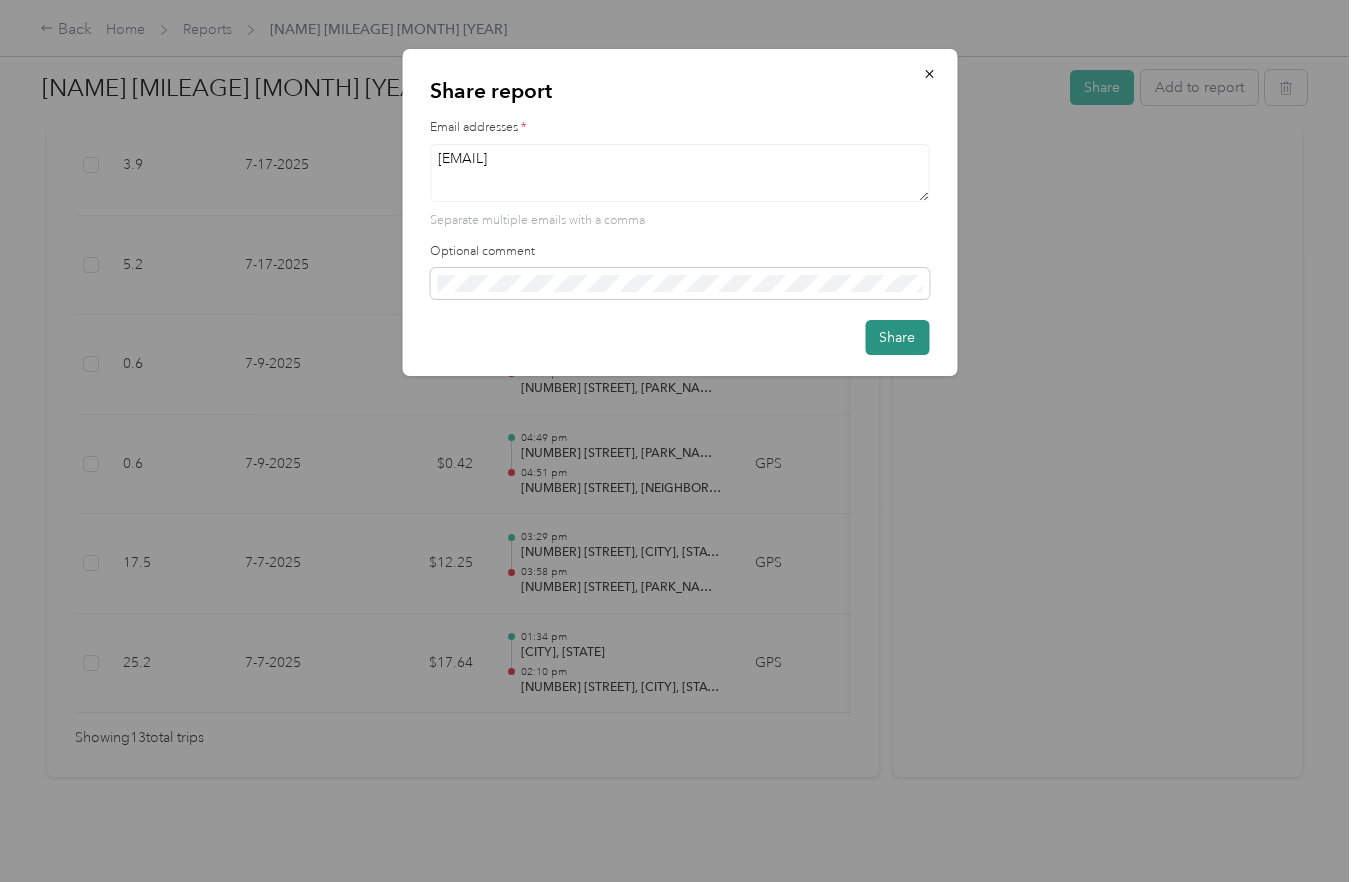 type on "[EMAIL]" 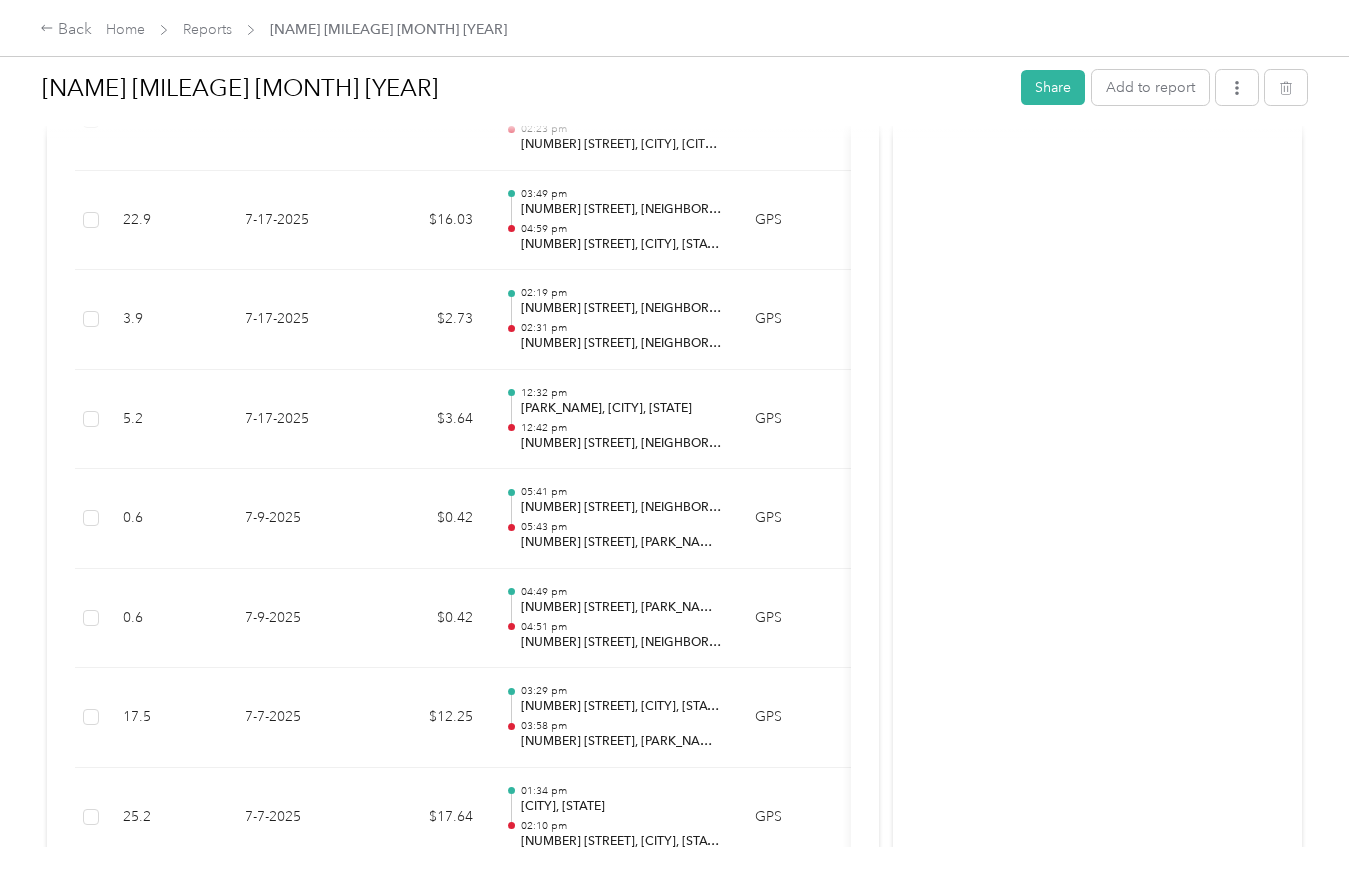 scroll, scrollTop: 1086, scrollLeft: 0, axis: vertical 